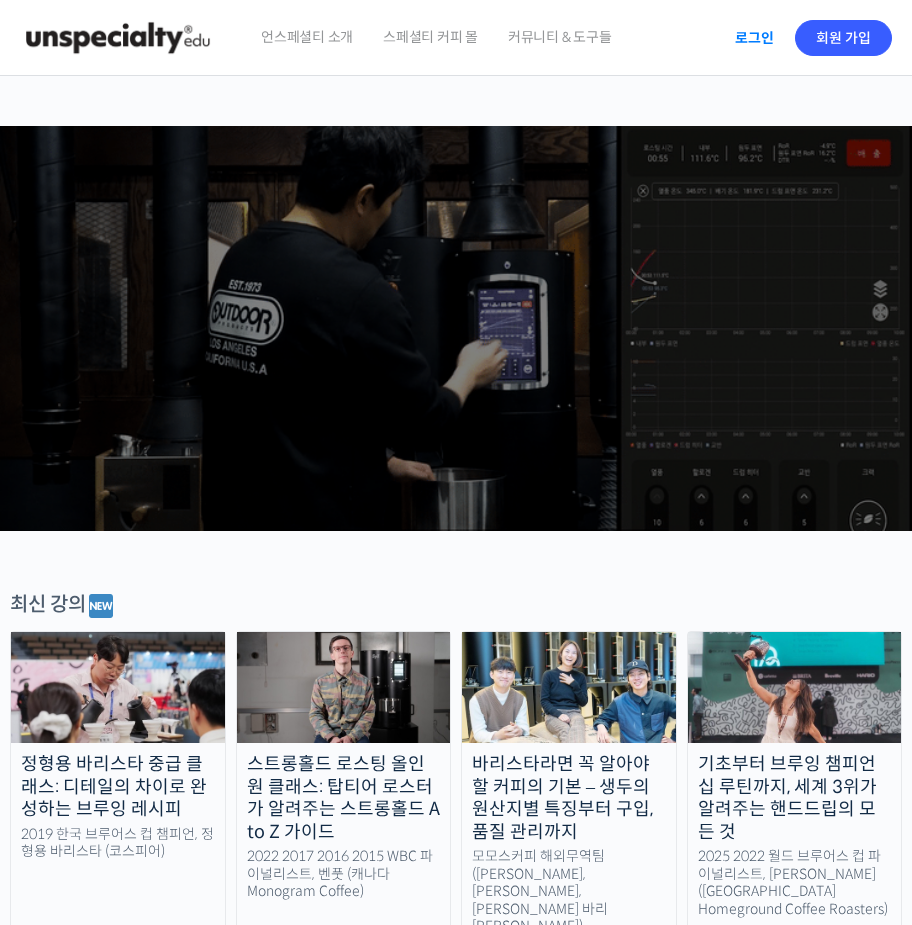 scroll, scrollTop: 0, scrollLeft: 0, axis: both 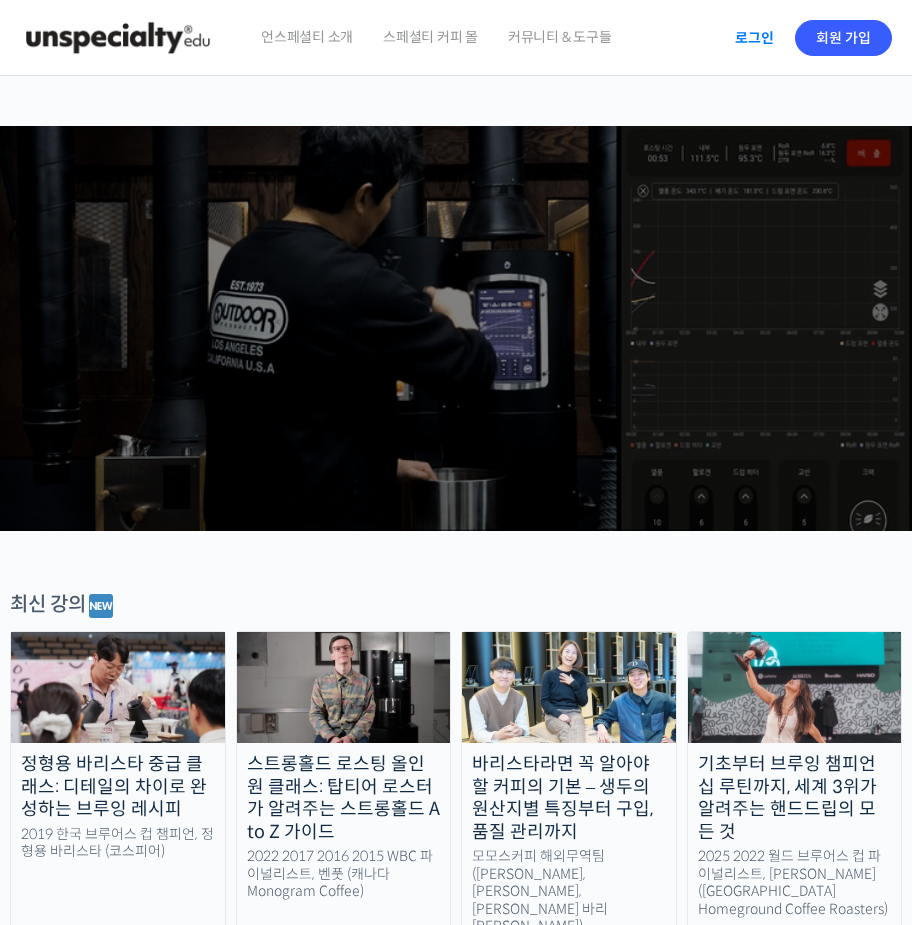 click on "로그인" at bounding box center [754, 38] 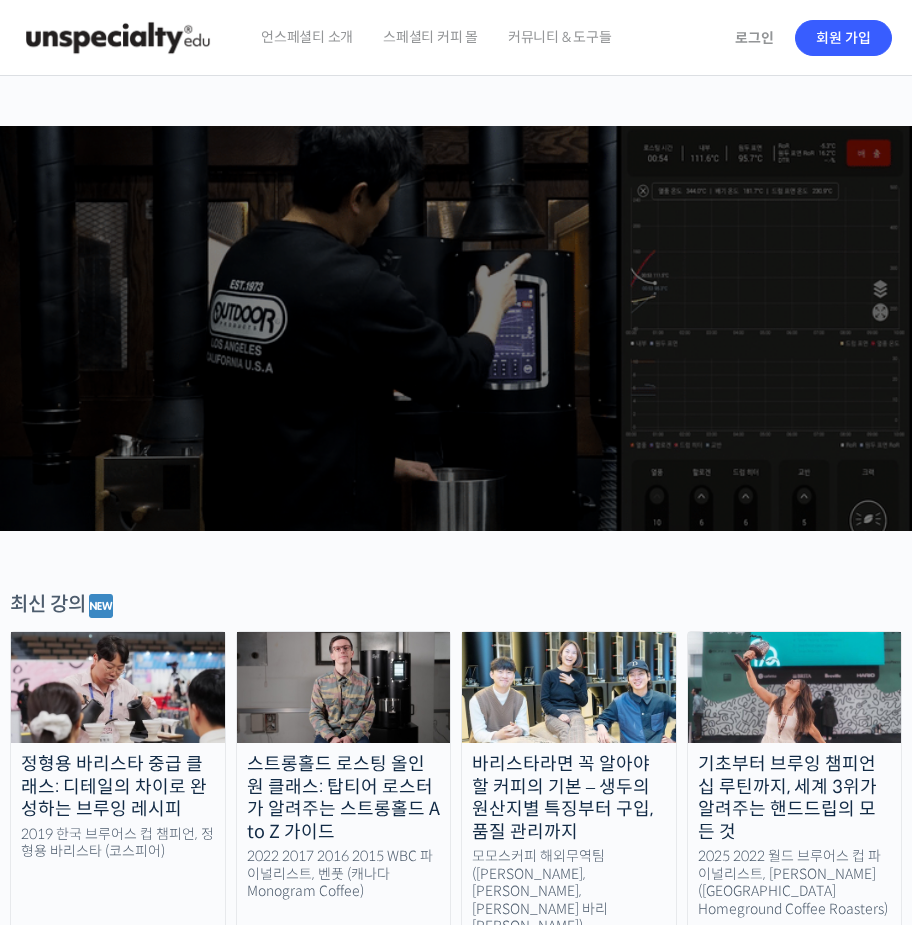 scroll, scrollTop: 0, scrollLeft: 0, axis: both 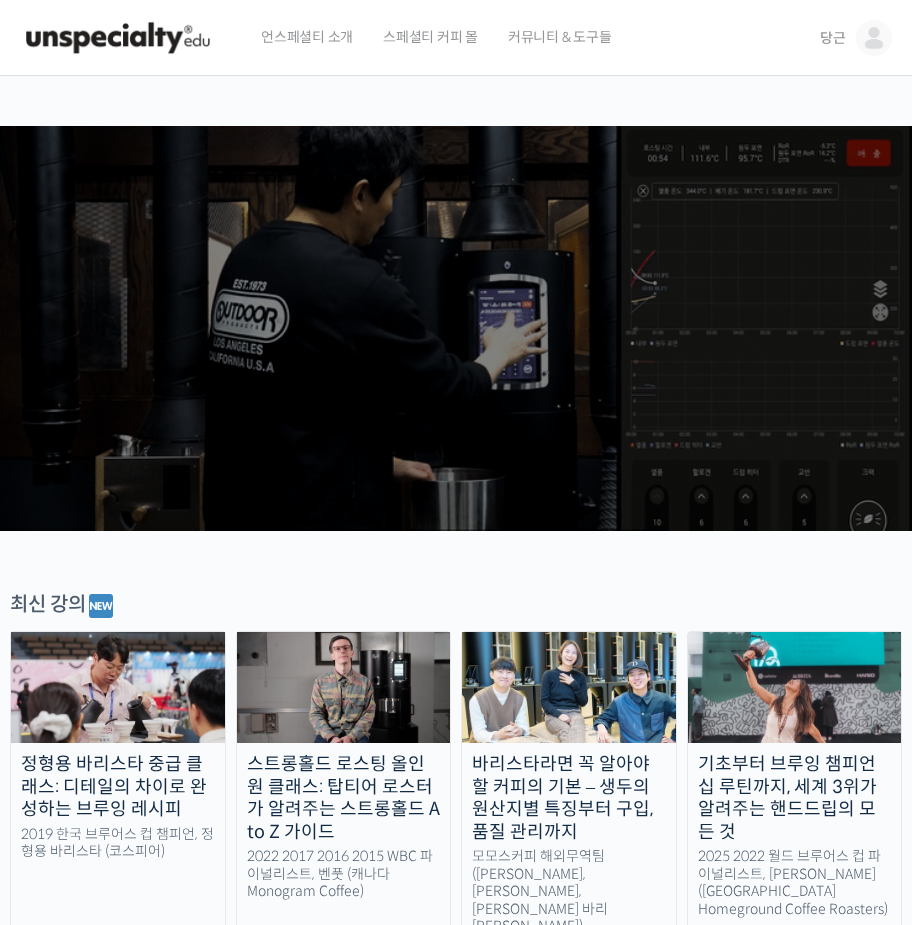 click on "당근" at bounding box center [833, 38] 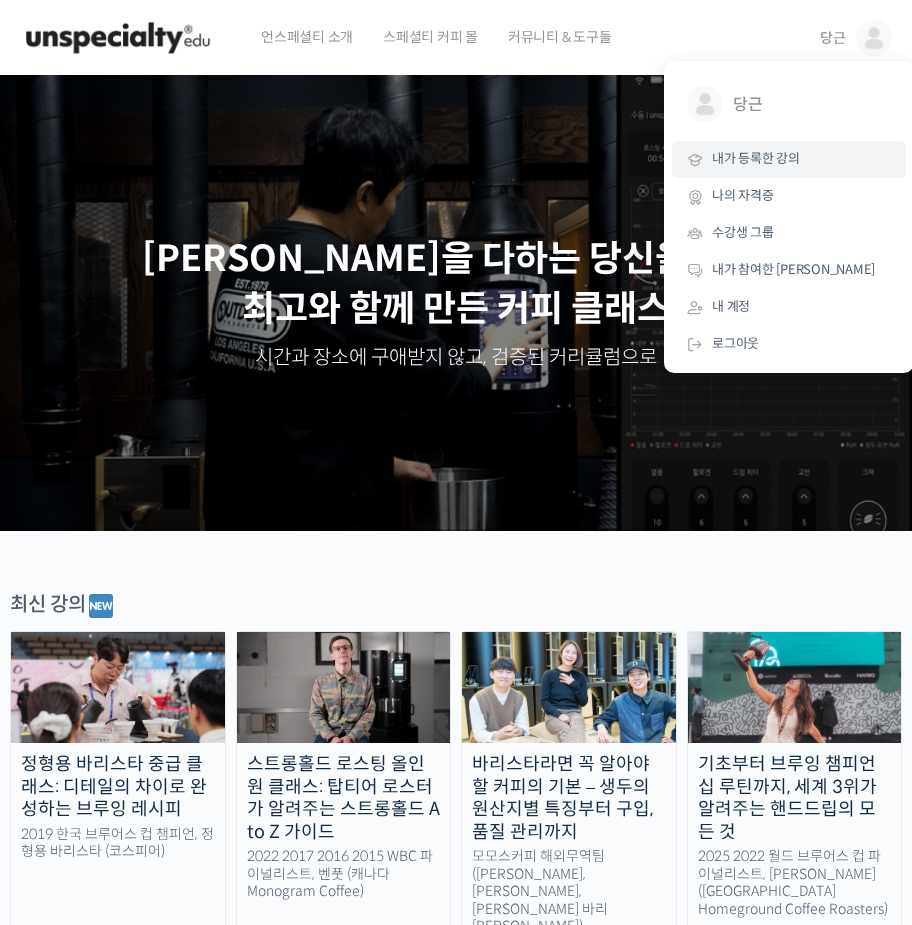 click on "내가 등록한 강의" at bounding box center [756, 158] 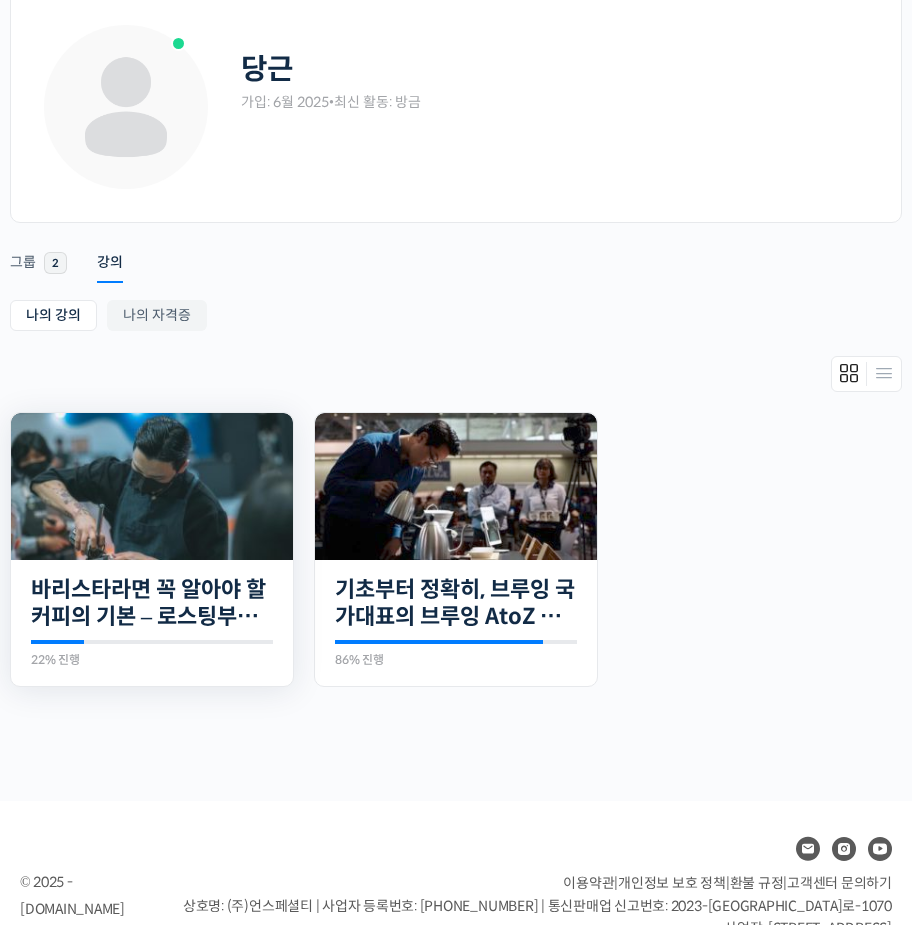 scroll, scrollTop: 0, scrollLeft: 0, axis: both 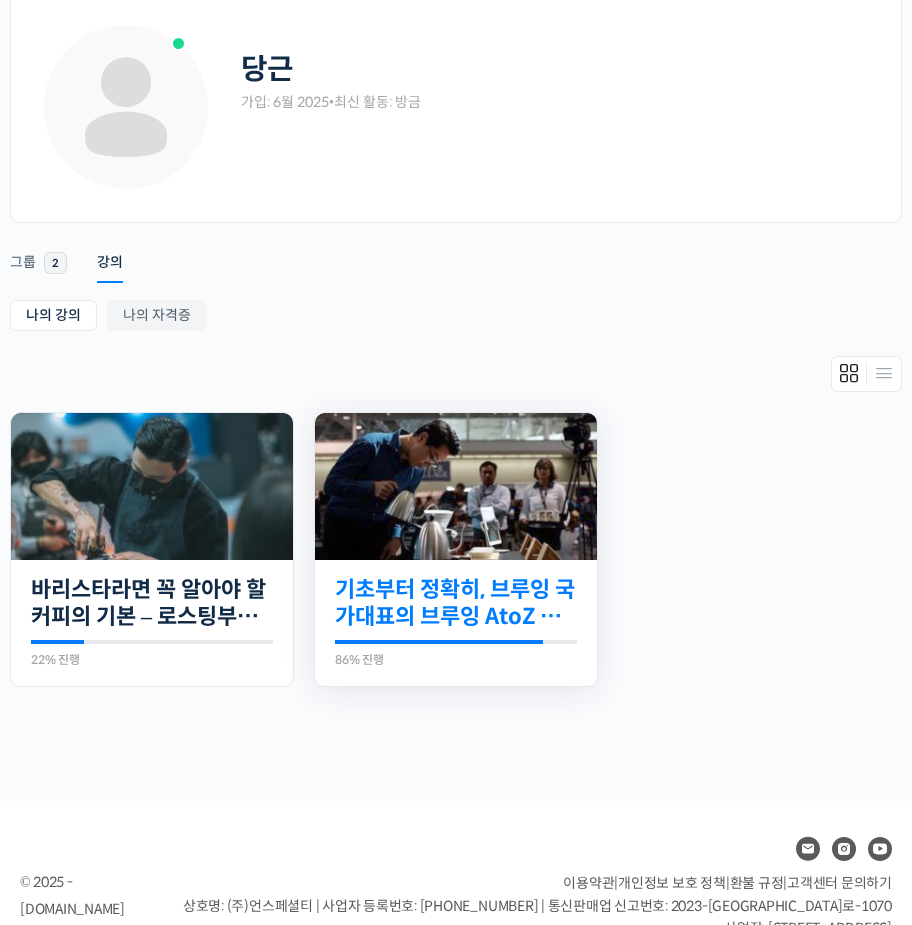 click on "기초부터 정확히, 브루잉 국가대표의 브루잉 AtoZ 클래스" at bounding box center [456, 603] 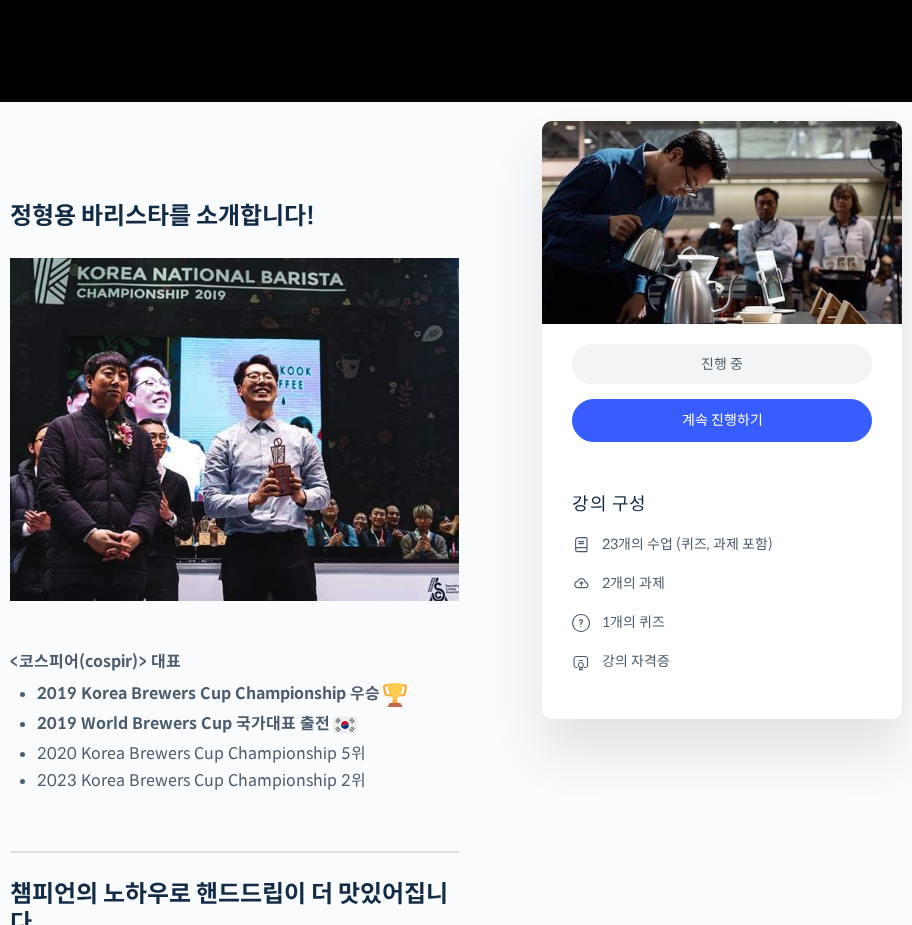scroll, scrollTop: 700, scrollLeft: 0, axis: vertical 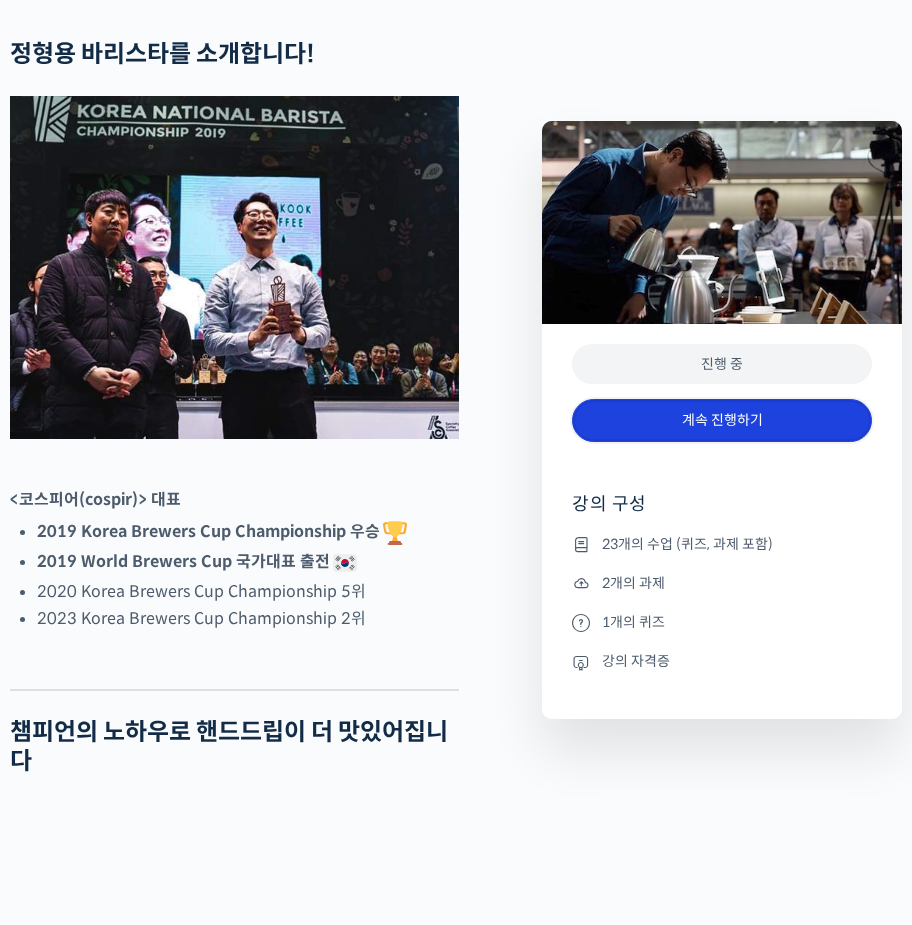 click on "계속 진행하기" at bounding box center (722, 420) 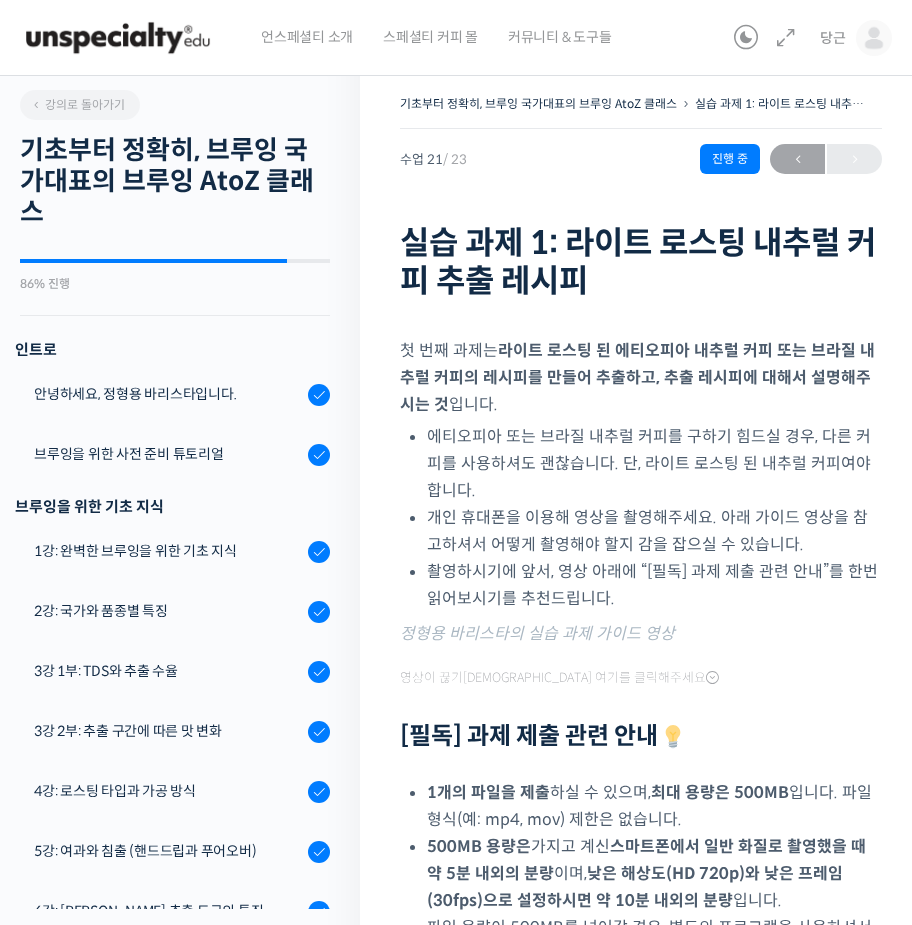 scroll, scrollTop: 0, scrollLeft: 0, axis: both 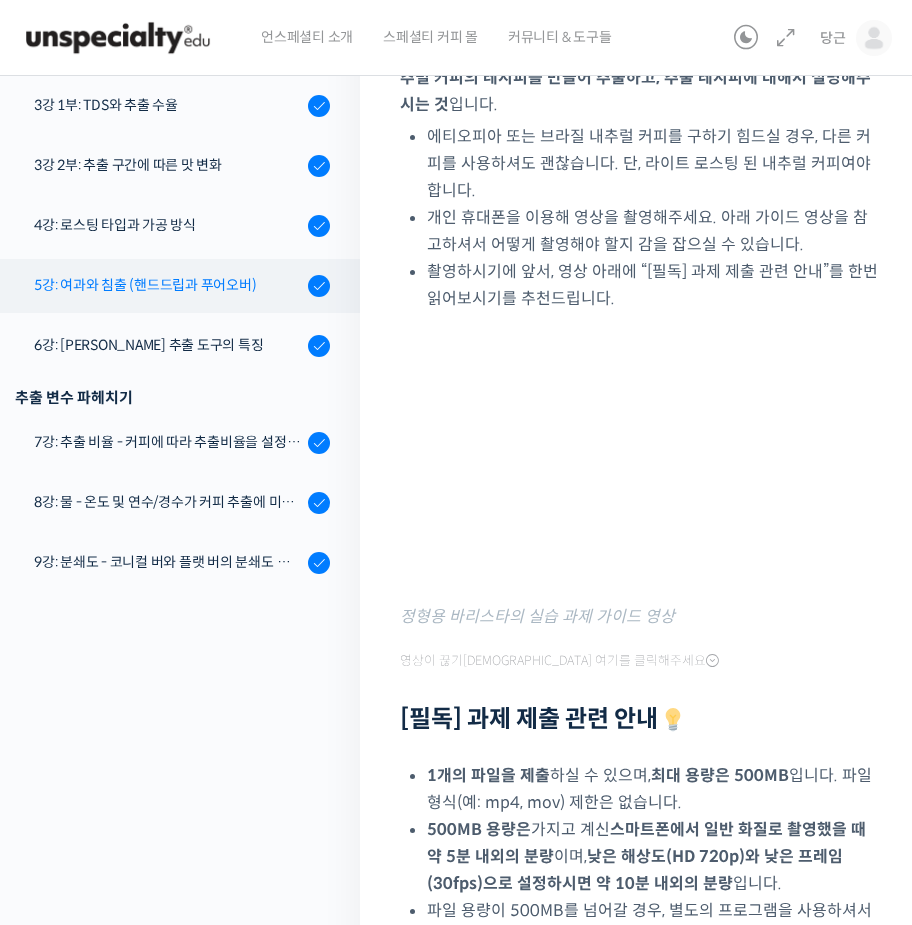 click on "5강: 여과와 침출 (핸드드립과 푸어오버)" at bounding box center (168, 285) 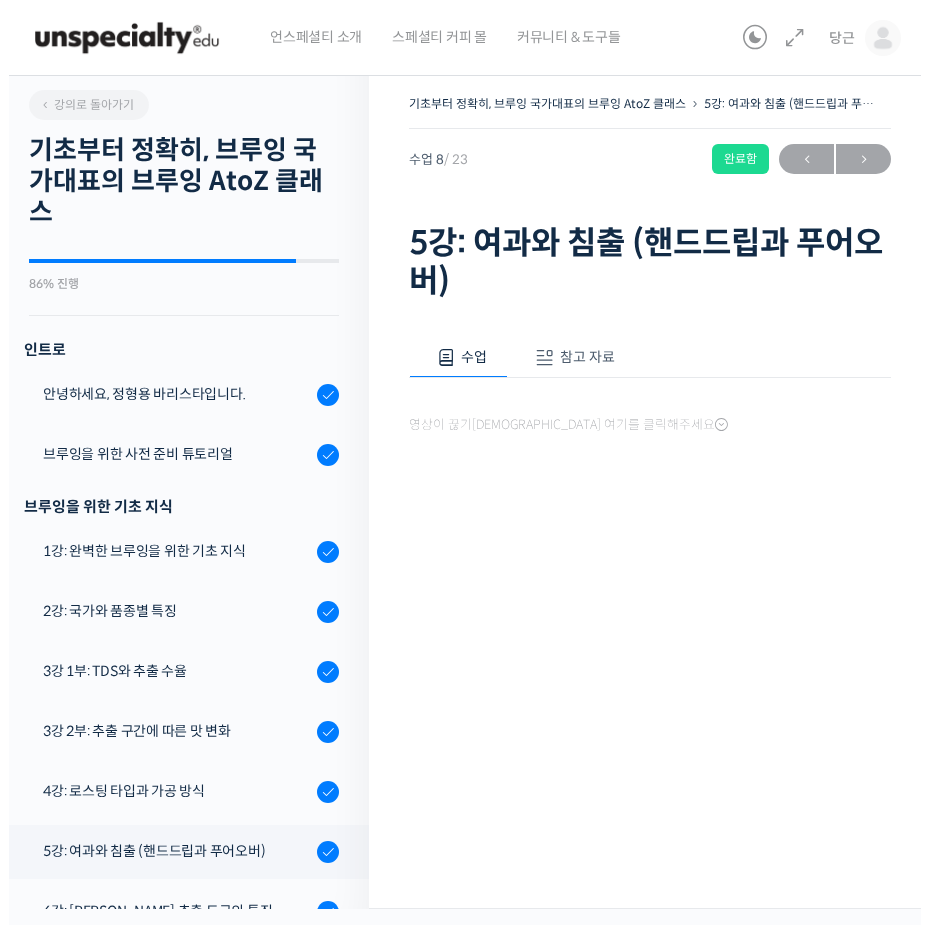 scroll, scrollTop: 0, scrollLeft: 0, axis: both 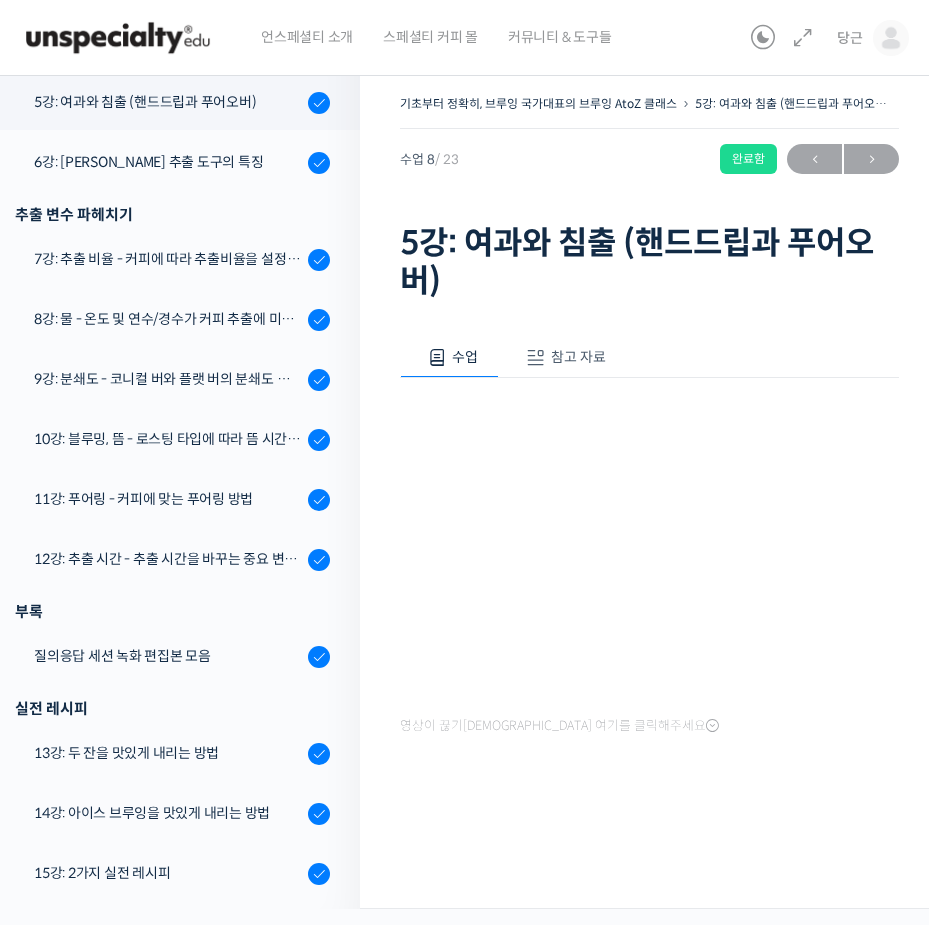 click on "5강: 여과와 침출 (핸드드립과 푸어오버)" at bounding box center [649, 262] 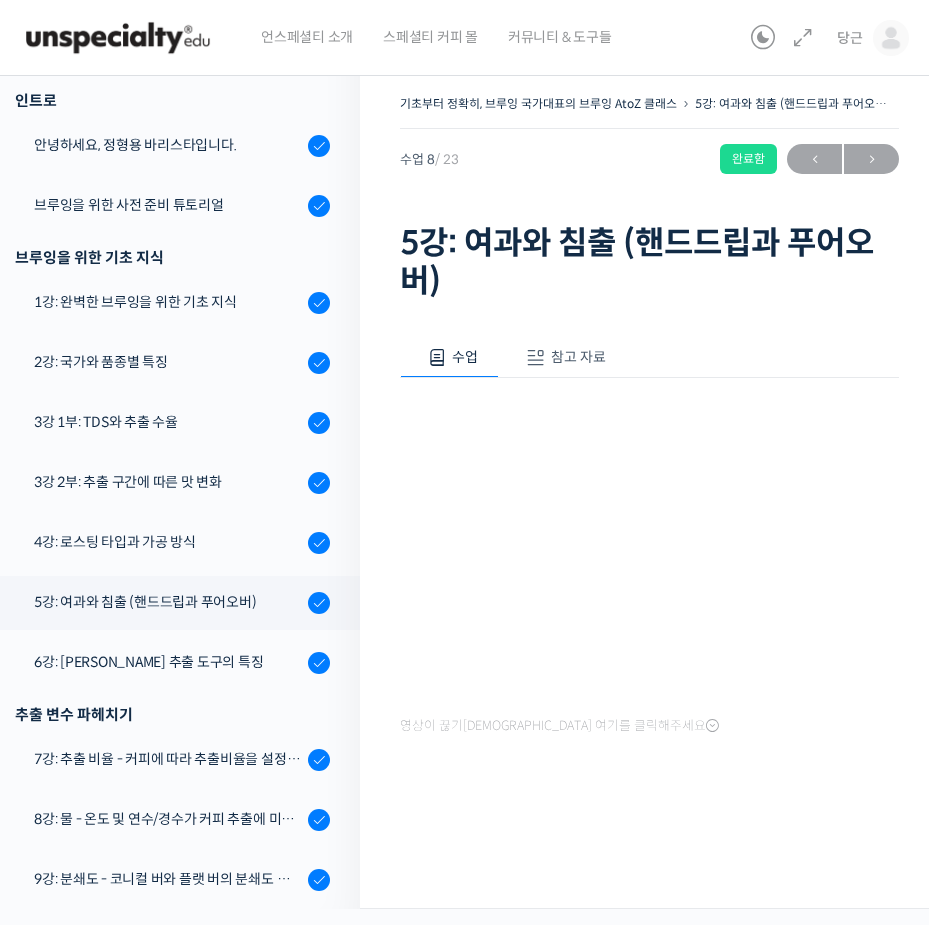 click on "참고 자료" at bounding box center (578, 357) 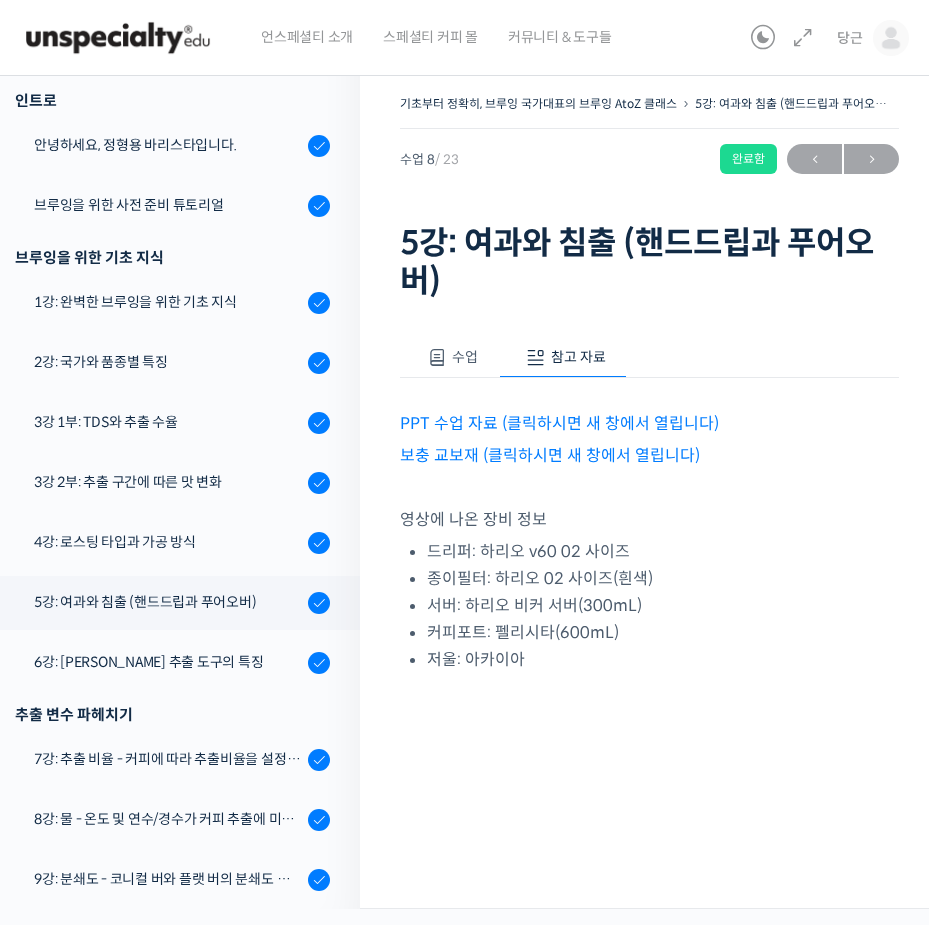 click on "보충 교보재 (클릭하시면 새 창에서 열립니다)" at bounding box center [550, 455] 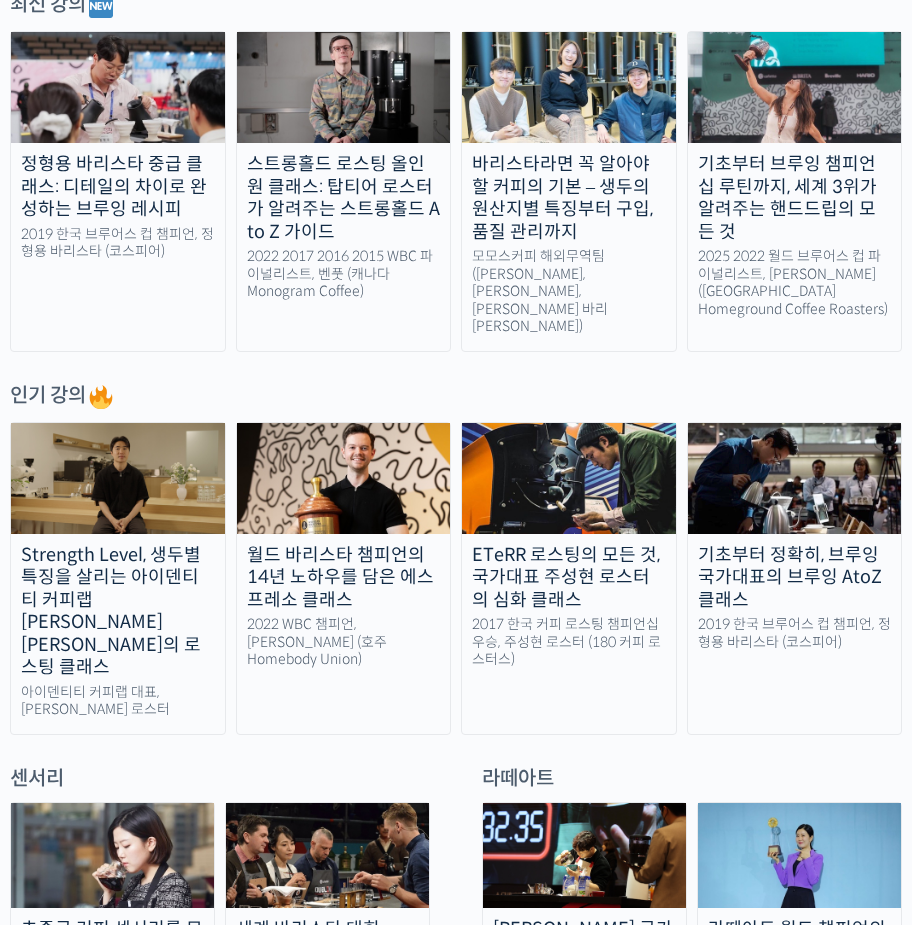 scroll, scrollTop: 0, scrollLeft: 0, axis: both 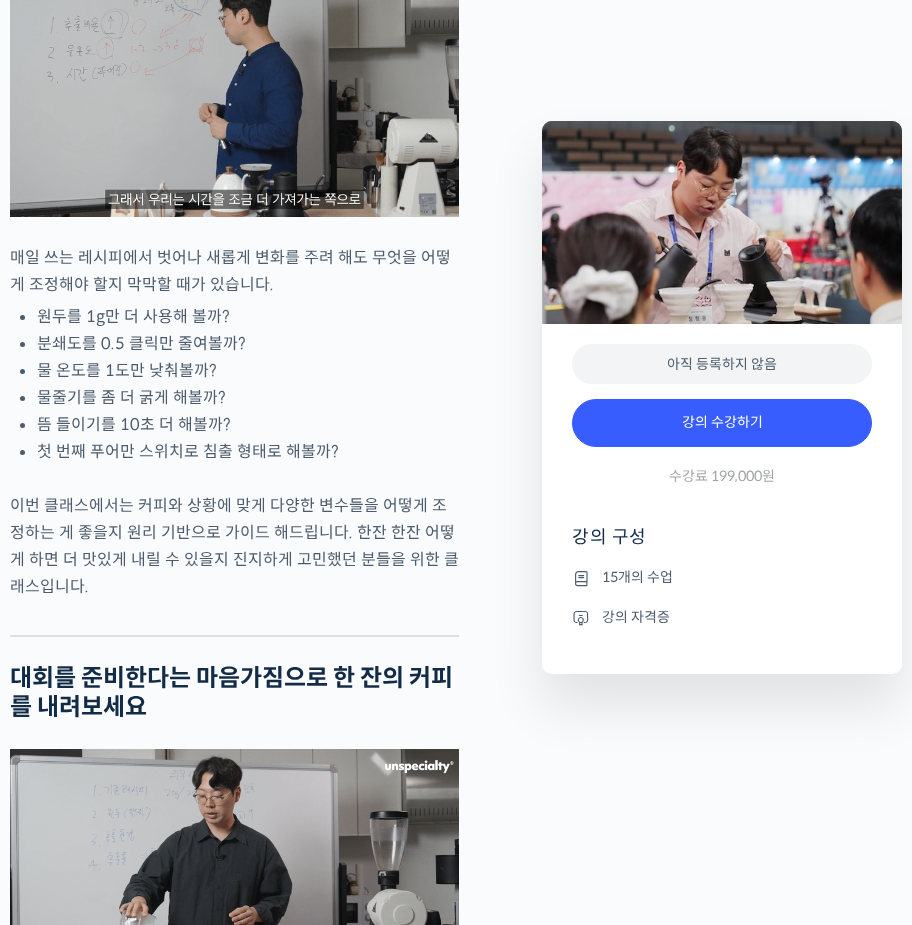 click on "물 온도를 1도만 낮춰볼까?" at bounding box center (248, 370) 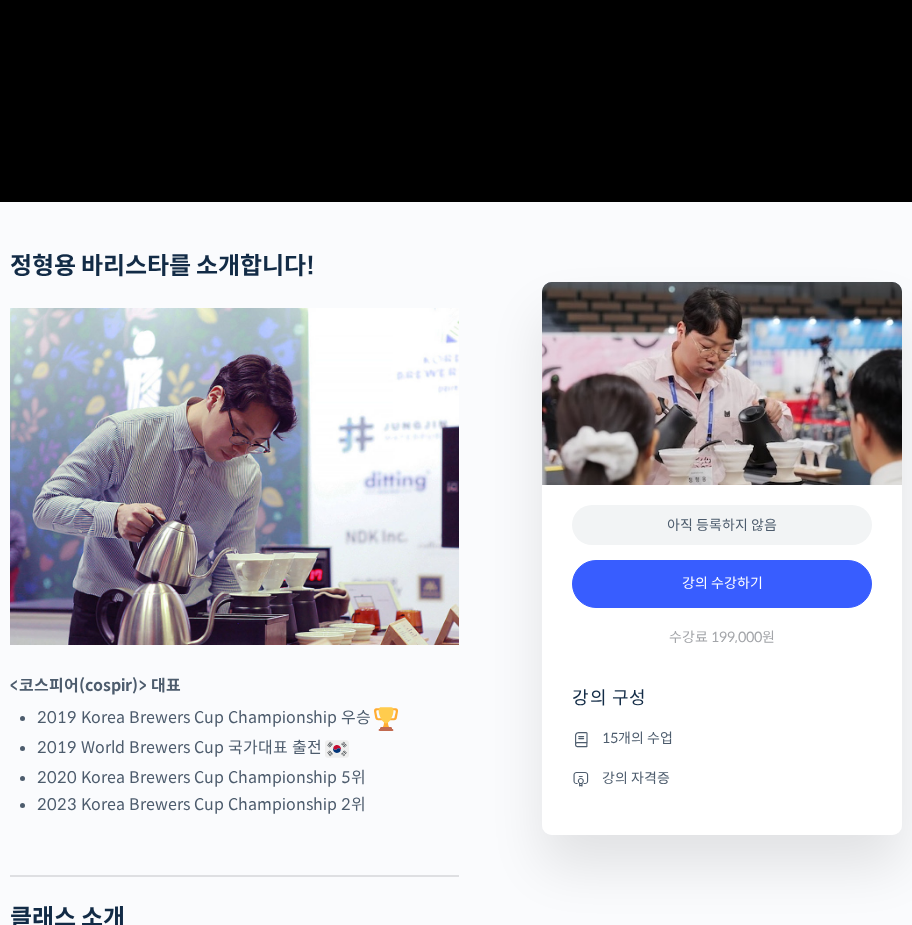scroll, scrollTop: 400, scrollLeft: 0, axis: vertical 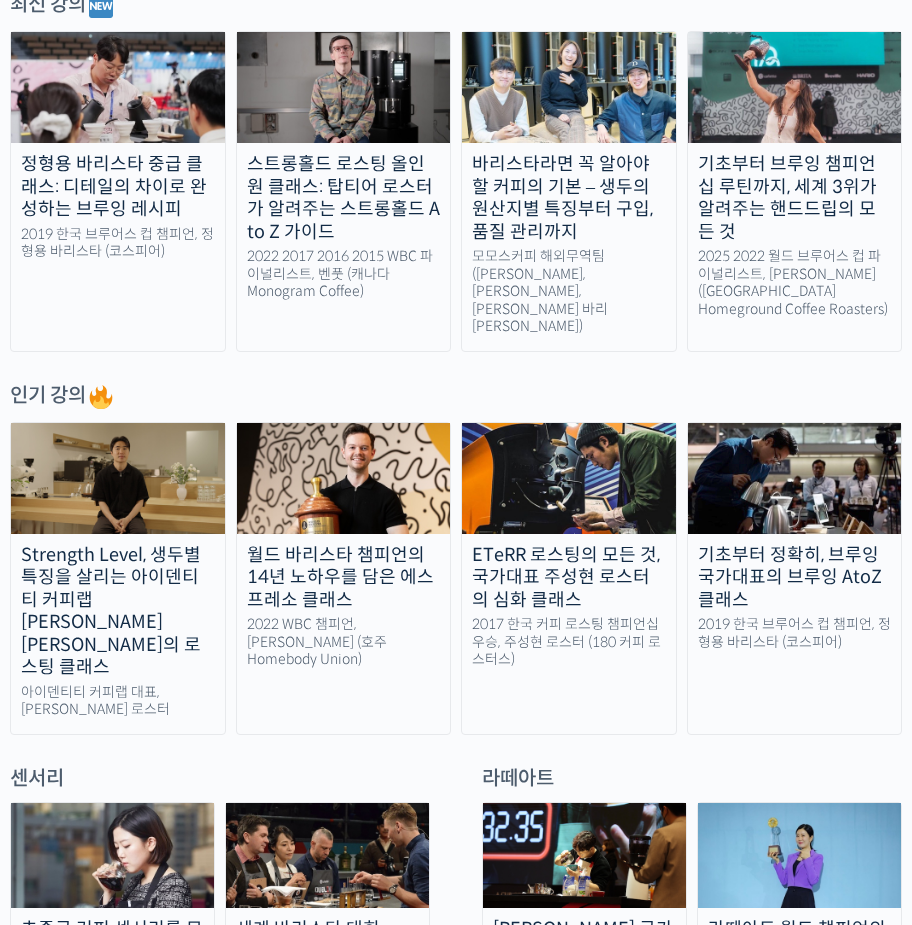 click on "Strength Level, 생두별 특징을 살리는 아이덴티티 커피랩 윤원균 대표의 로스팅 클래스" at bounding box center [118, 611] 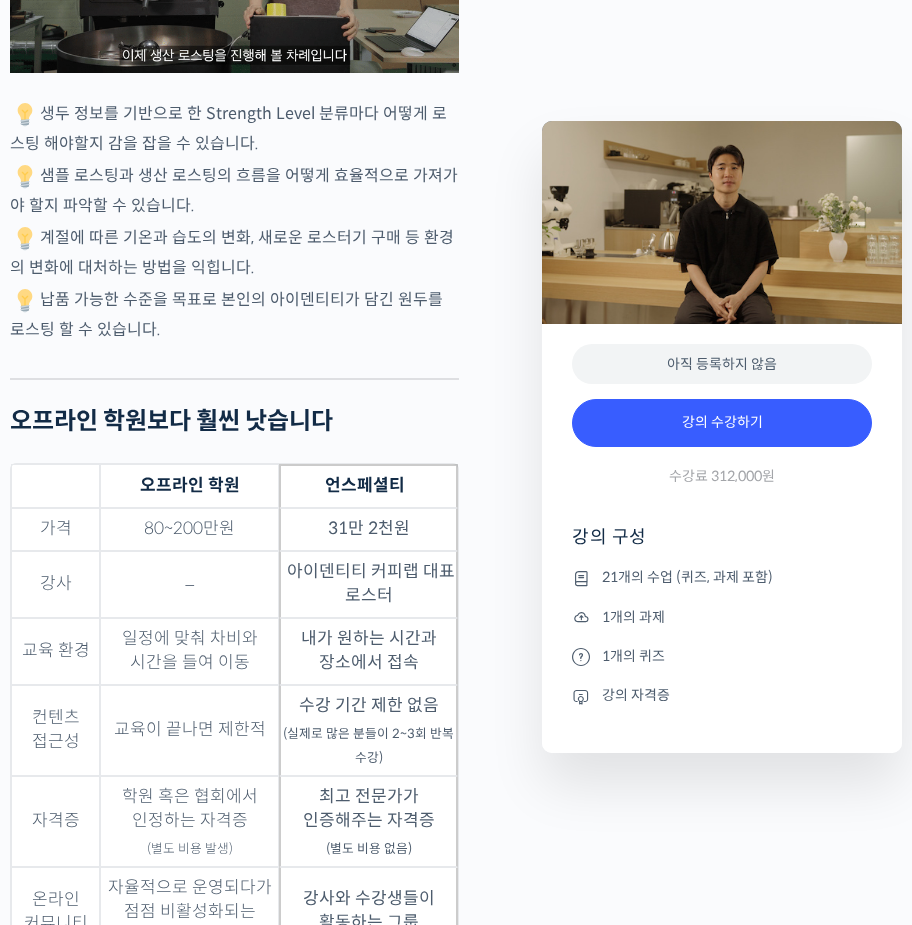 scroll, scrollTop: 5500, scrollLeft: 0, axis: vertical 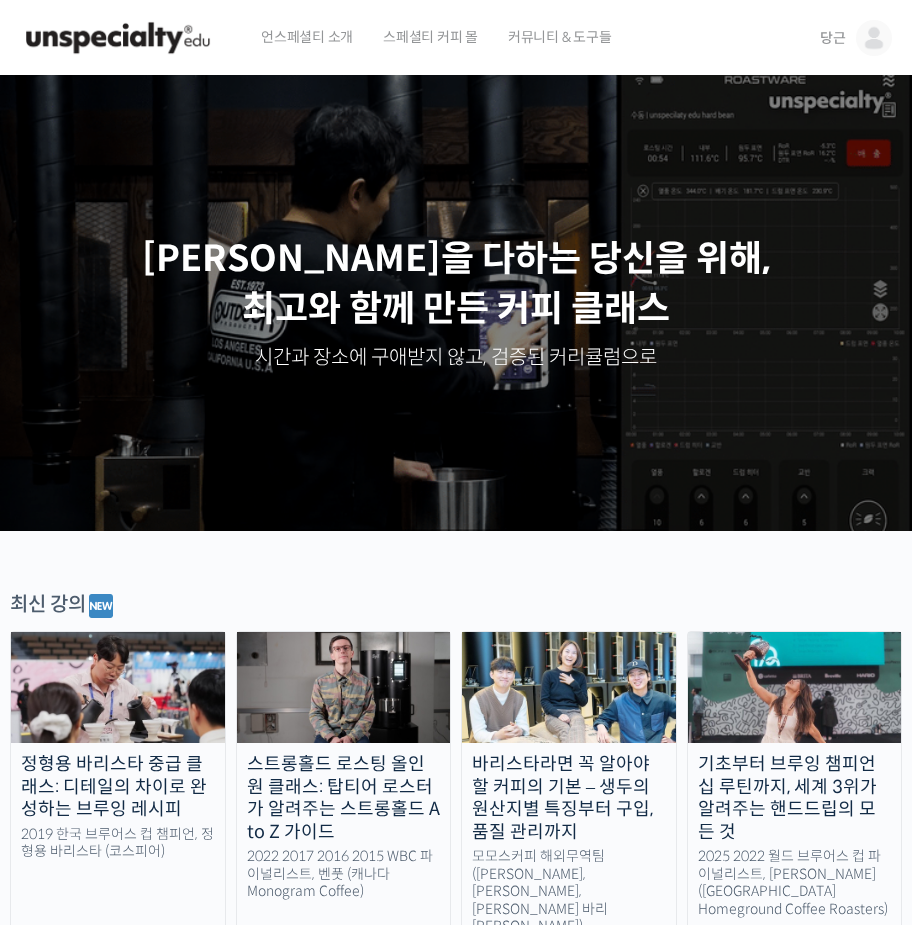 click on "당근" at bounding box center (856, 38) 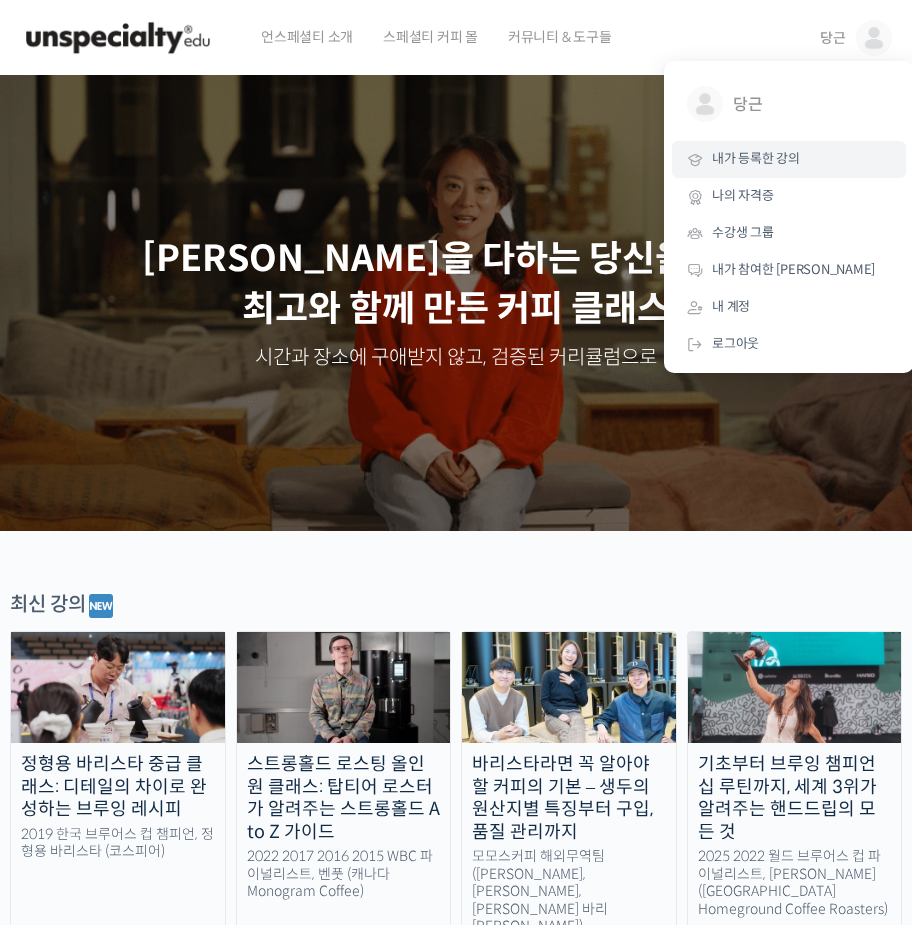 click on "내가 등록한 강의" at bounding box center [756, 158] 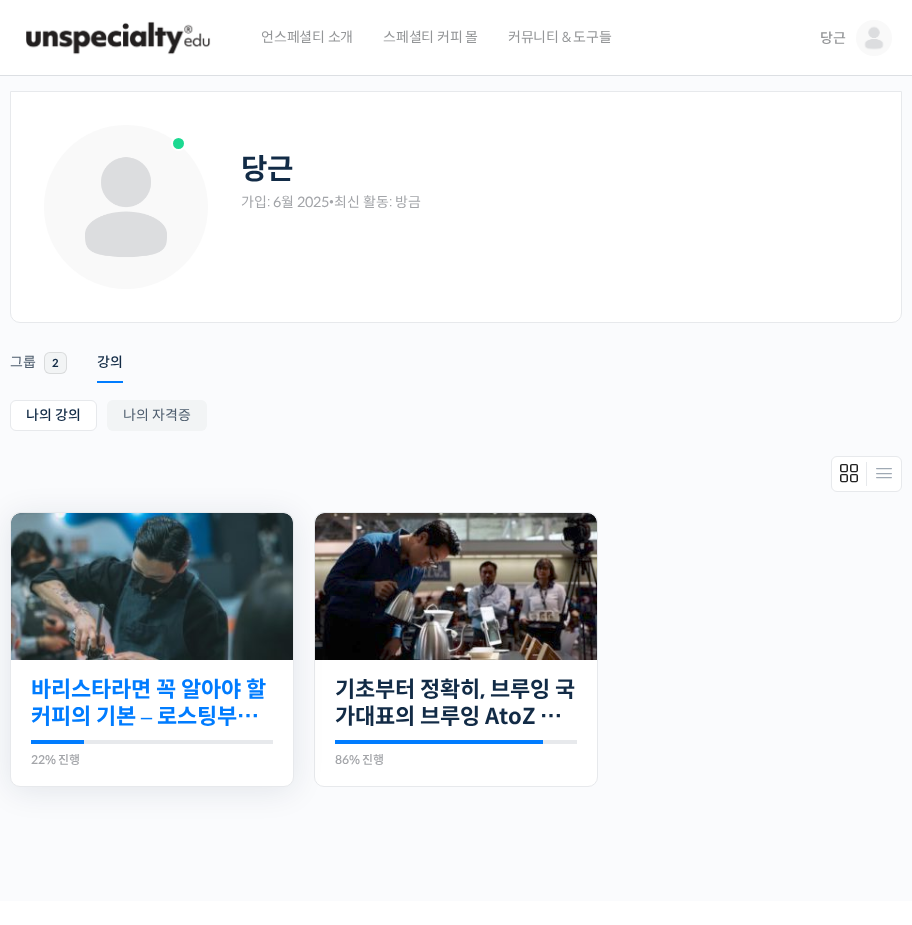 scroll, scrollTop: 0, scrollLeft: 0, axis: both 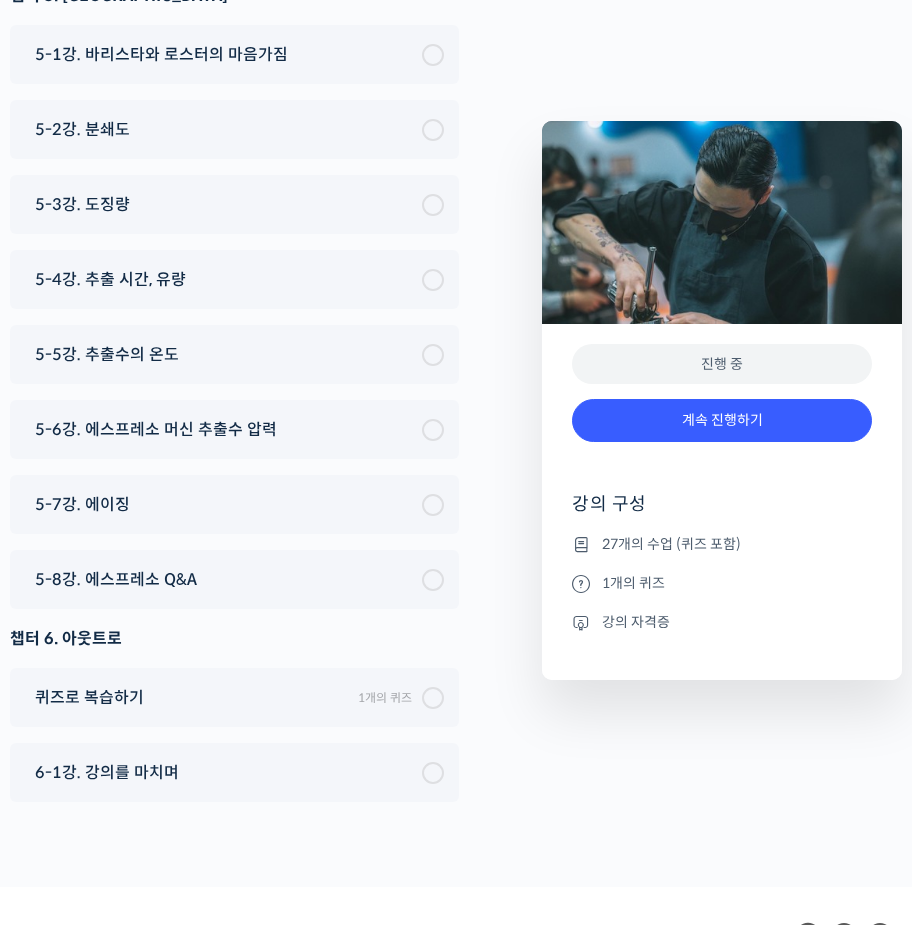 click on "환불 규정" at bounding box center [757, 969] 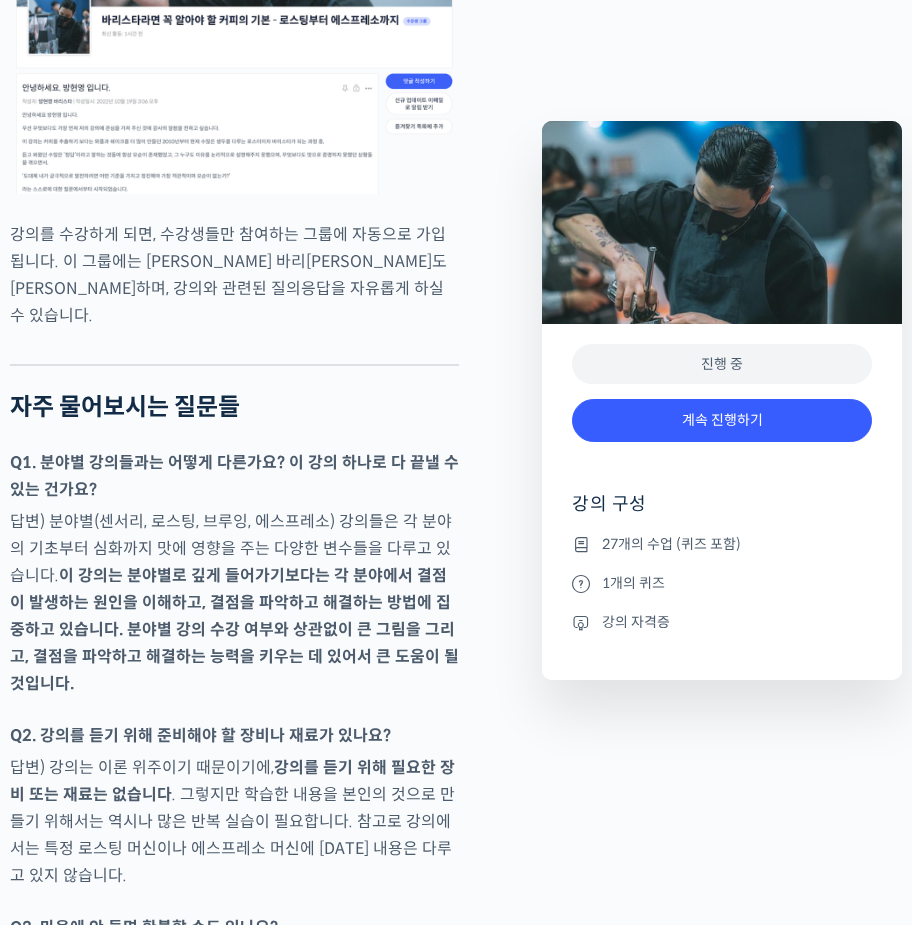 scroll, scrollTop: 6857, scrollLeft: 0, axis: vertical 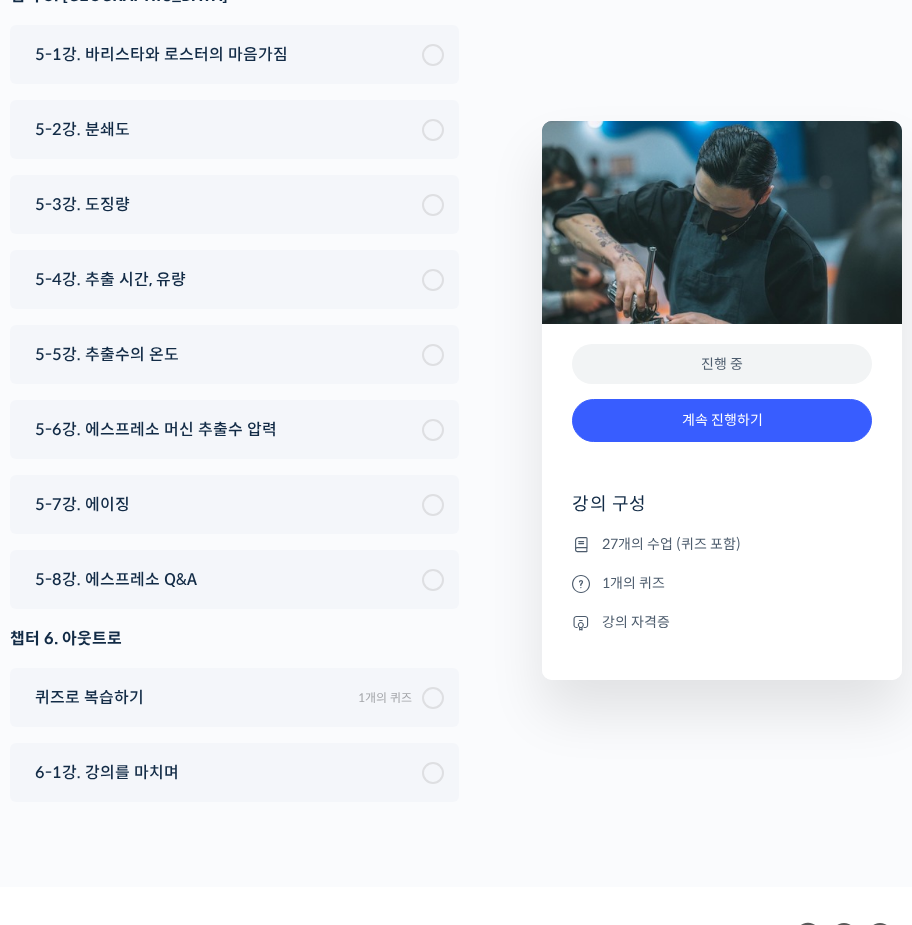 click on "환불 규정" at bounding box center (757, 969) 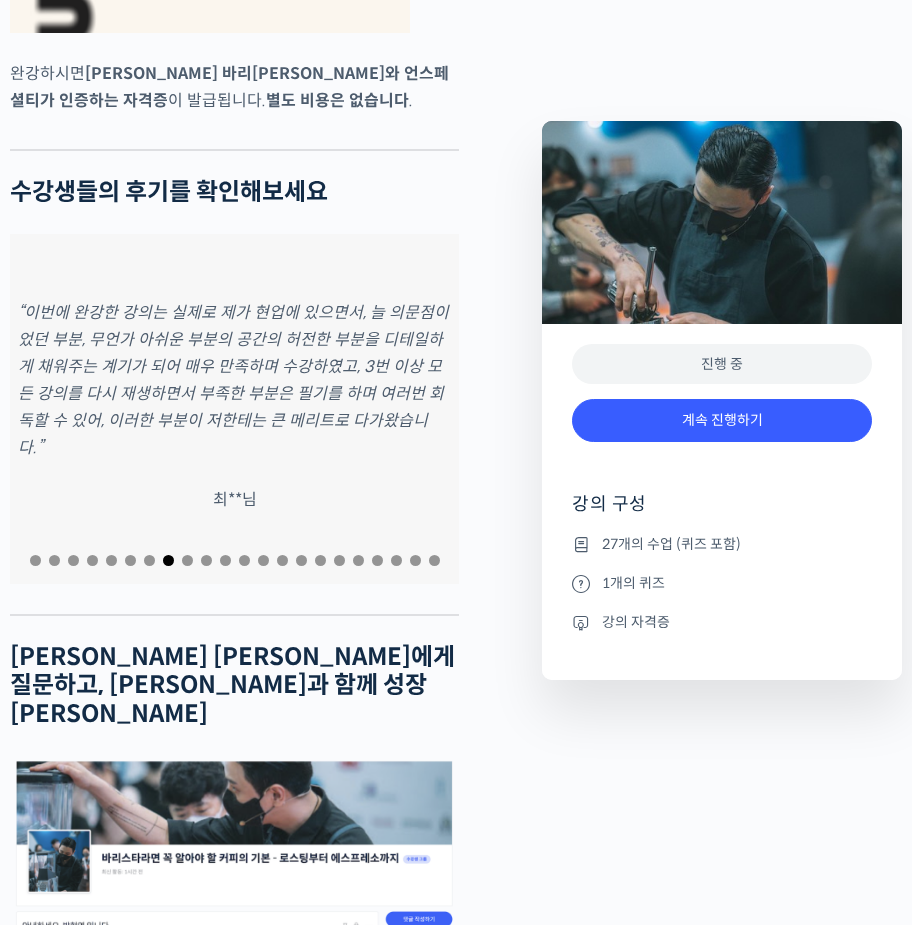 scroll, scrollTop: 5857, scrollLeft: 0, axis: vertical 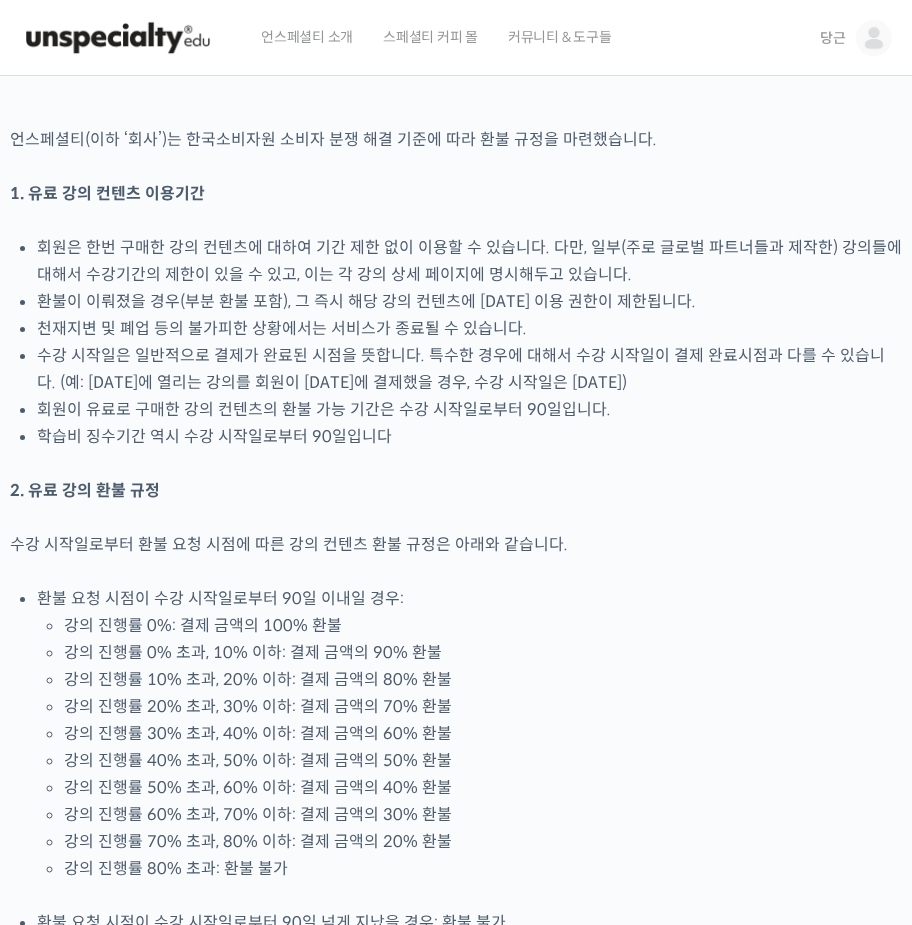 click on "당근" at bounding box center (856, 38) 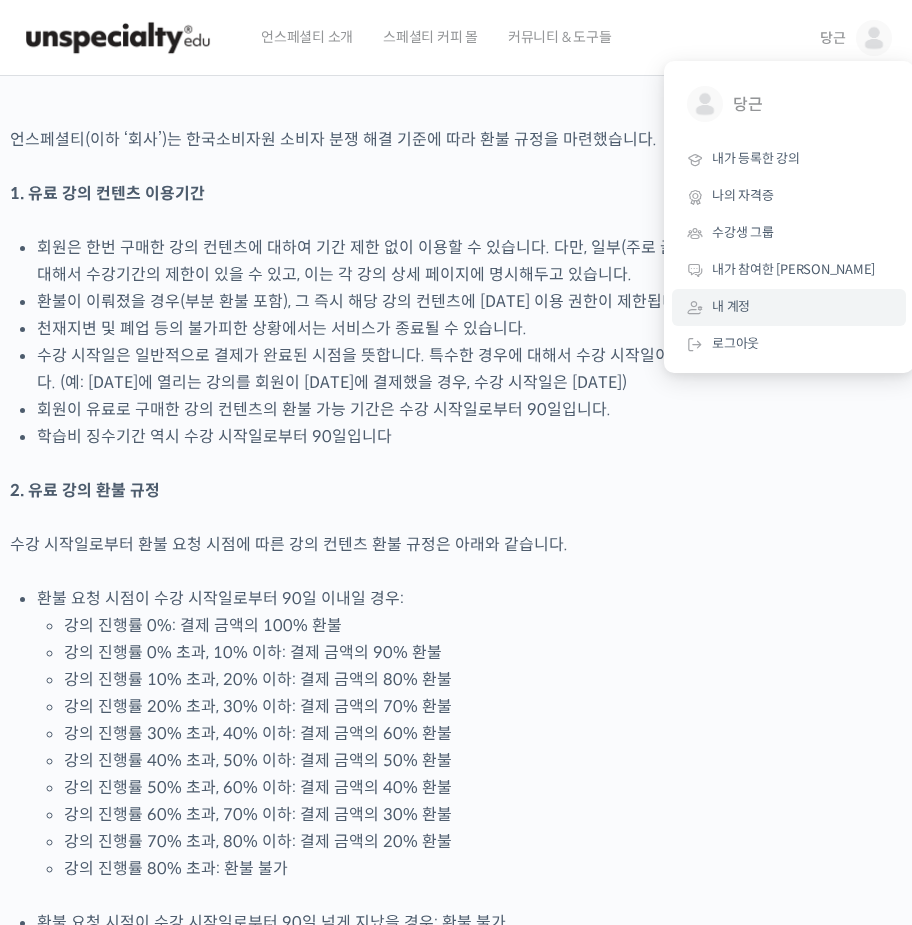 click on "내 계정" at bounding box center [789, 307] 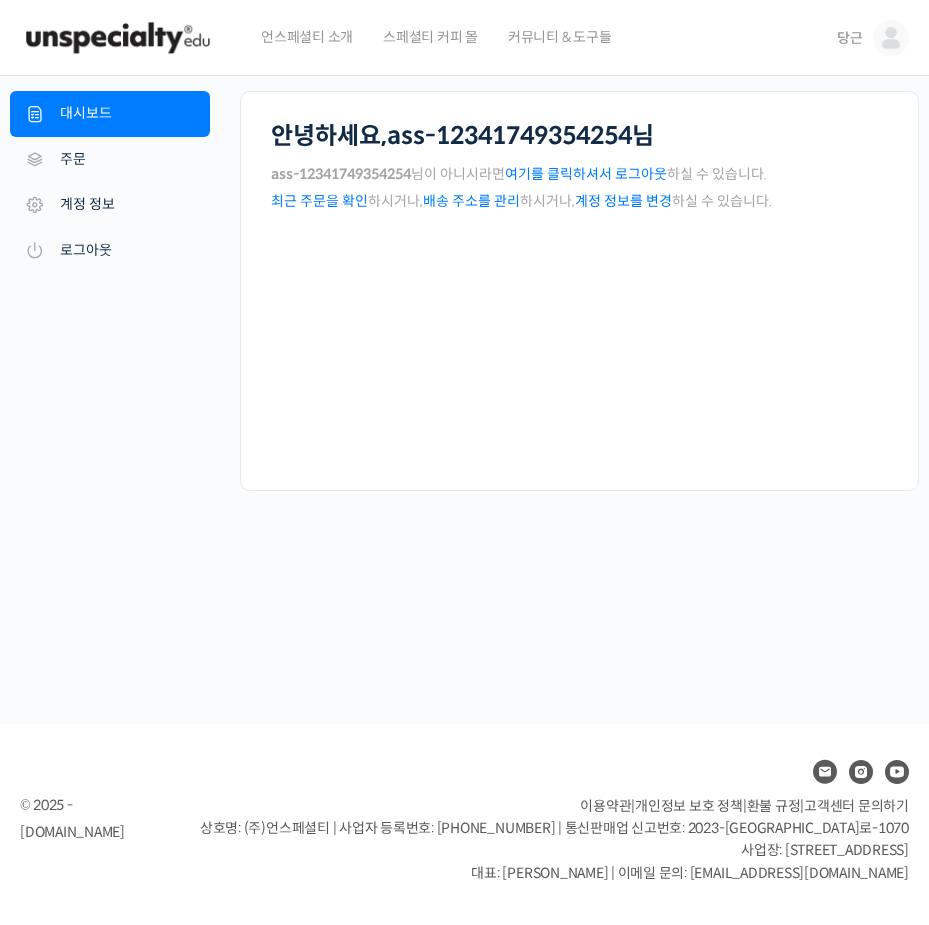 scroll, scrollTop: 0, scrollLeft: 0, axis: both 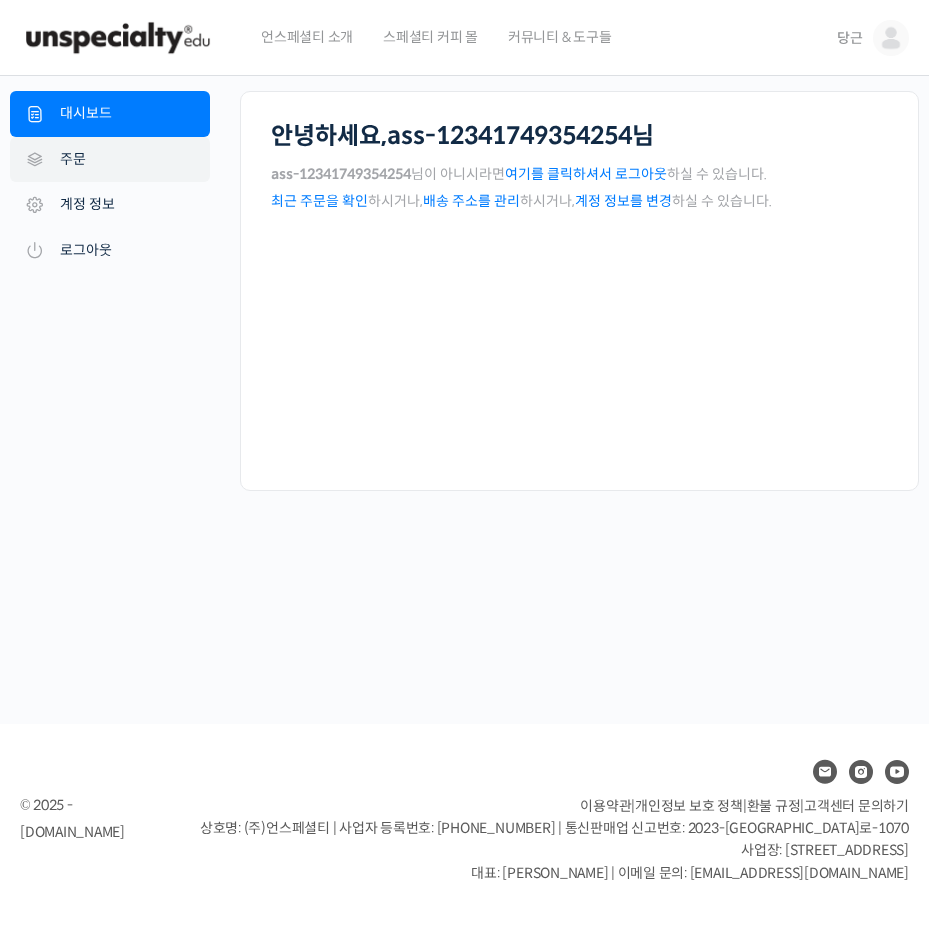 click on "주문" at bounding box center (110, 160) 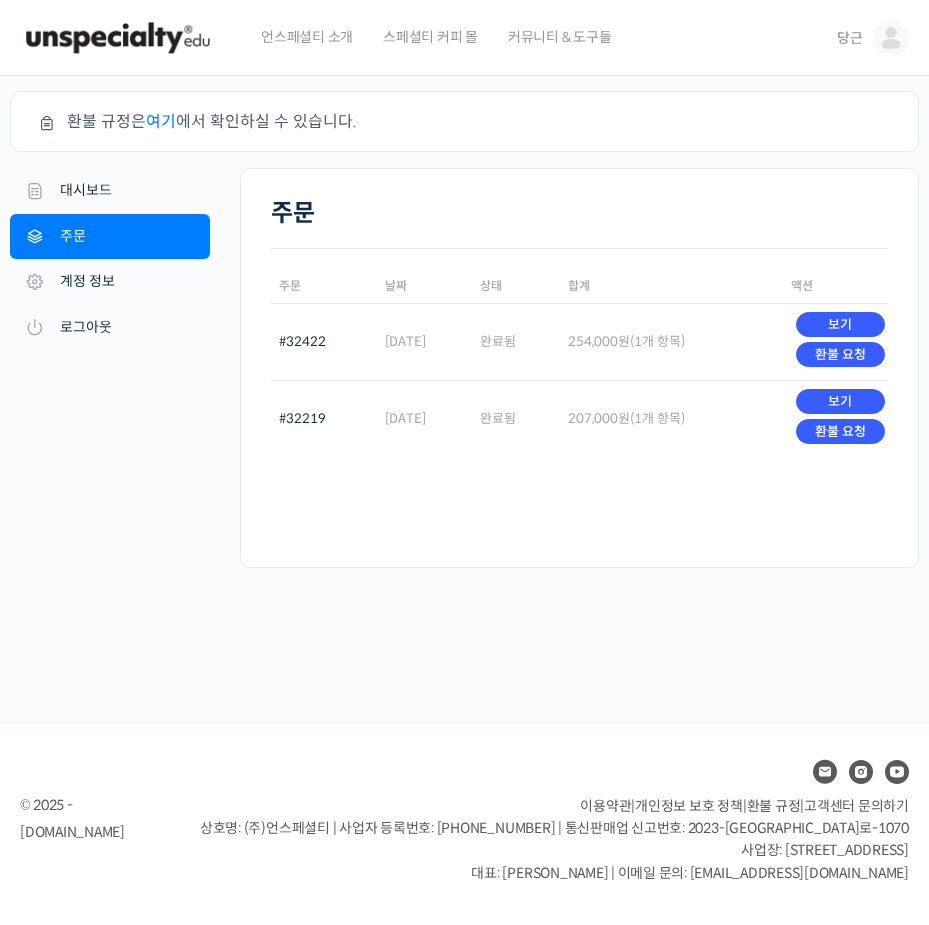 scroll, scrollTop: 0, scrollLeft: 0, axis: both 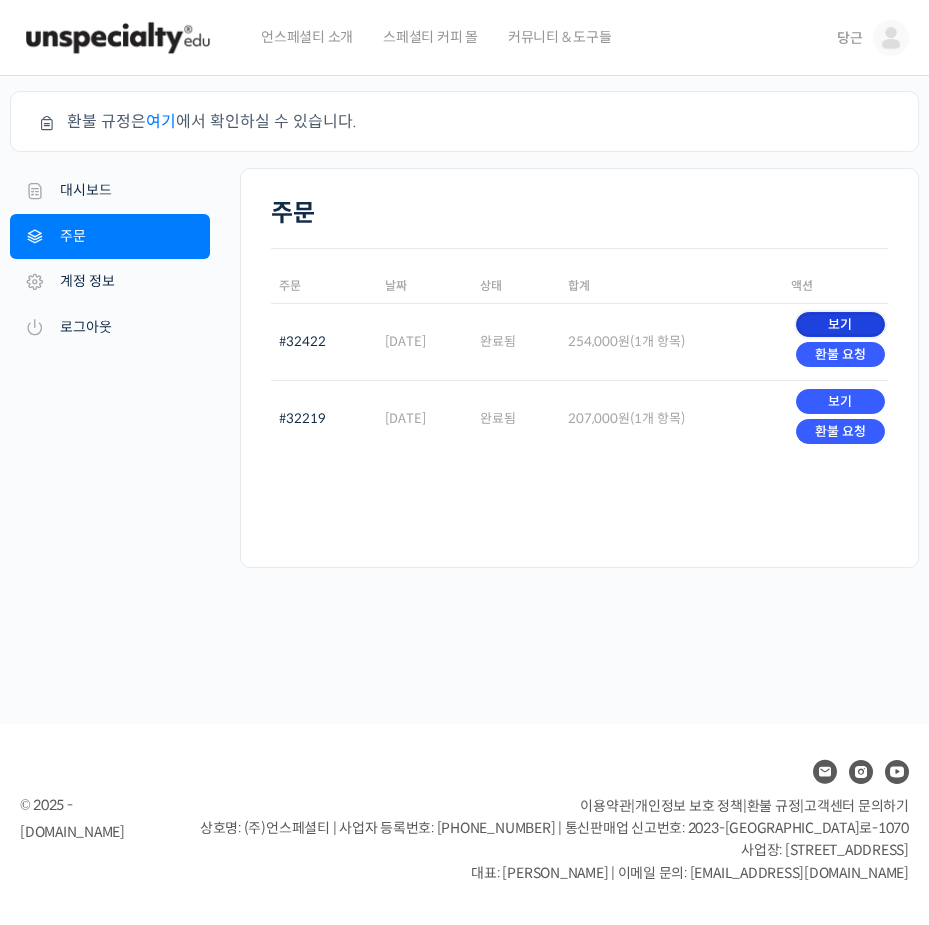 click on "보기" at bounding box center (840, 324) 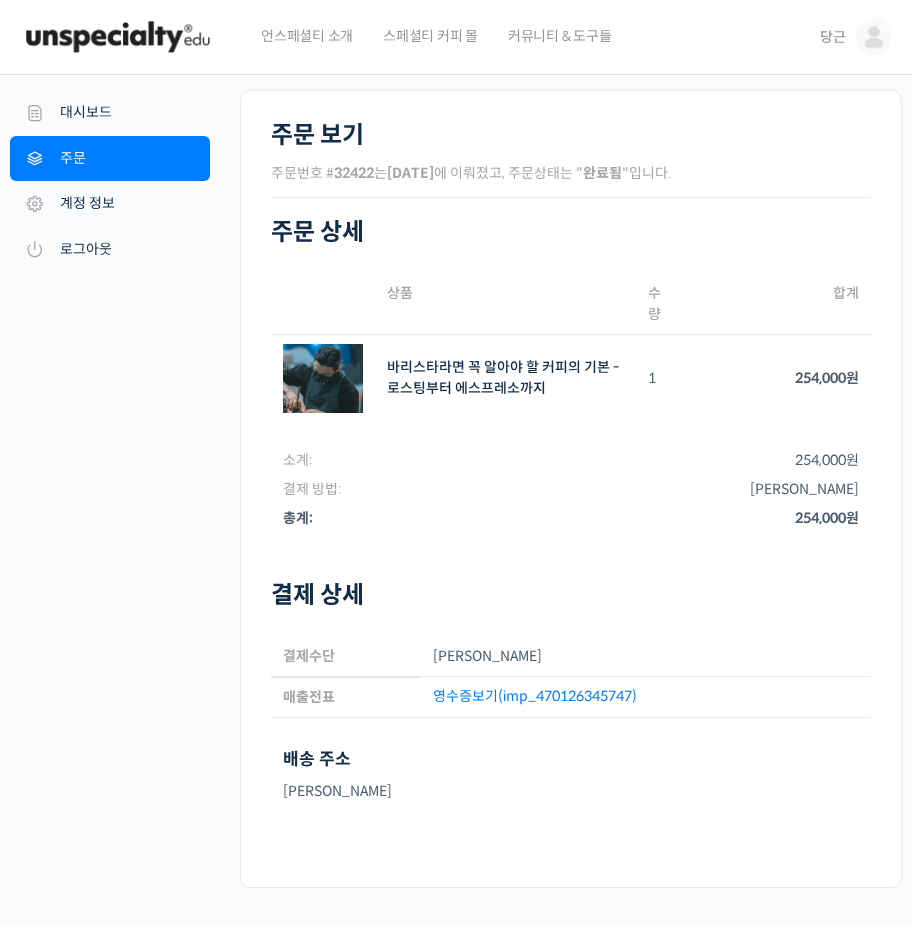 scroll, scrollTop: 0, scrollLeft: 0, axis: both 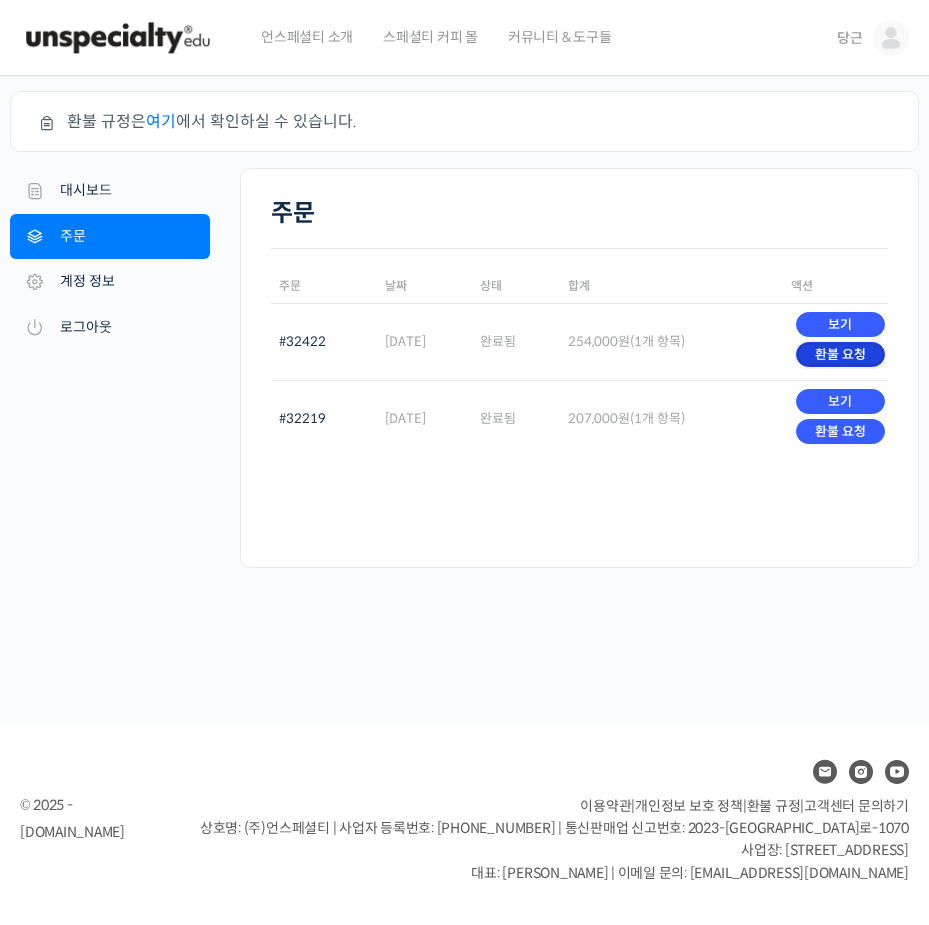 click on "환불 요청" at bounding box center [840, 354] 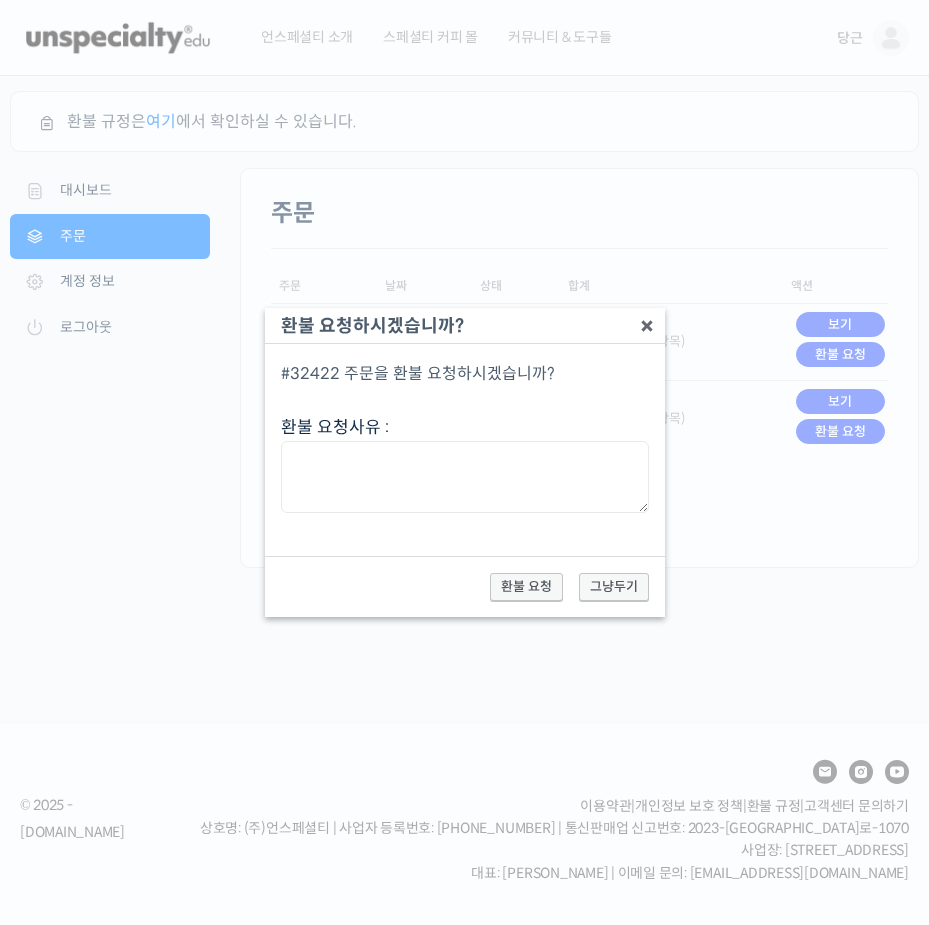 scroll, scrollTop: 0, scrollLeft: 0, axis: both 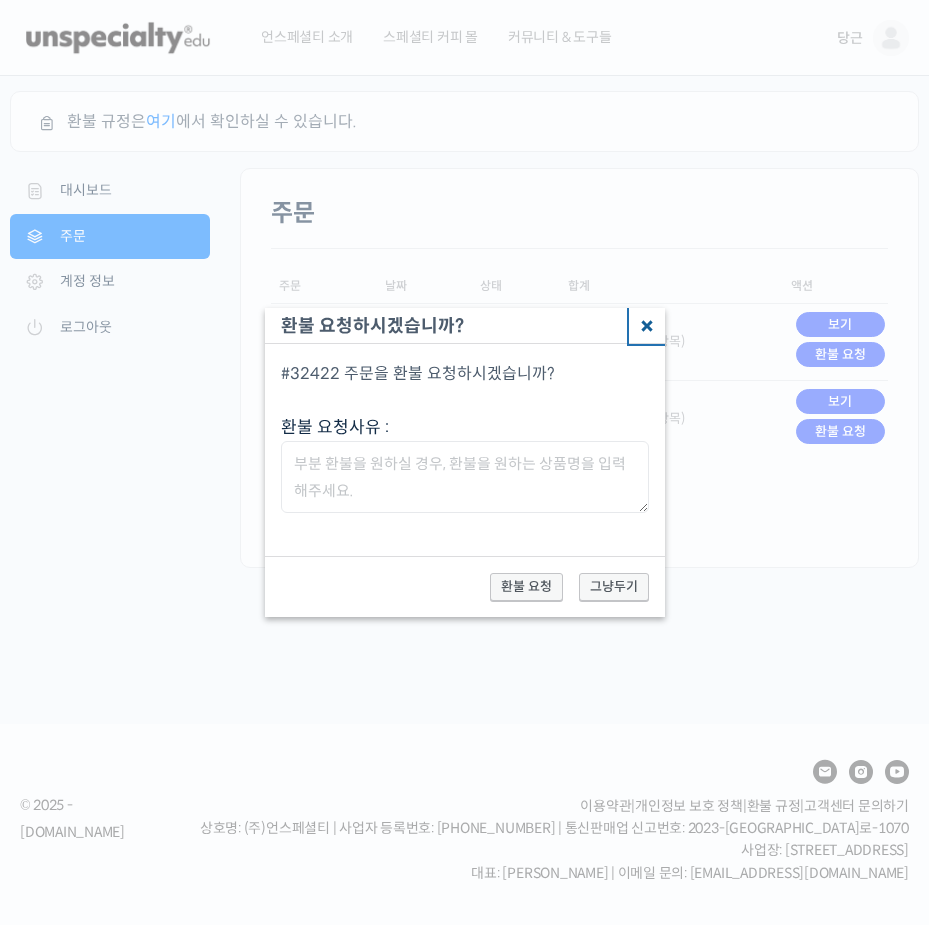 click on "Close" at bounding box center (647, 326) 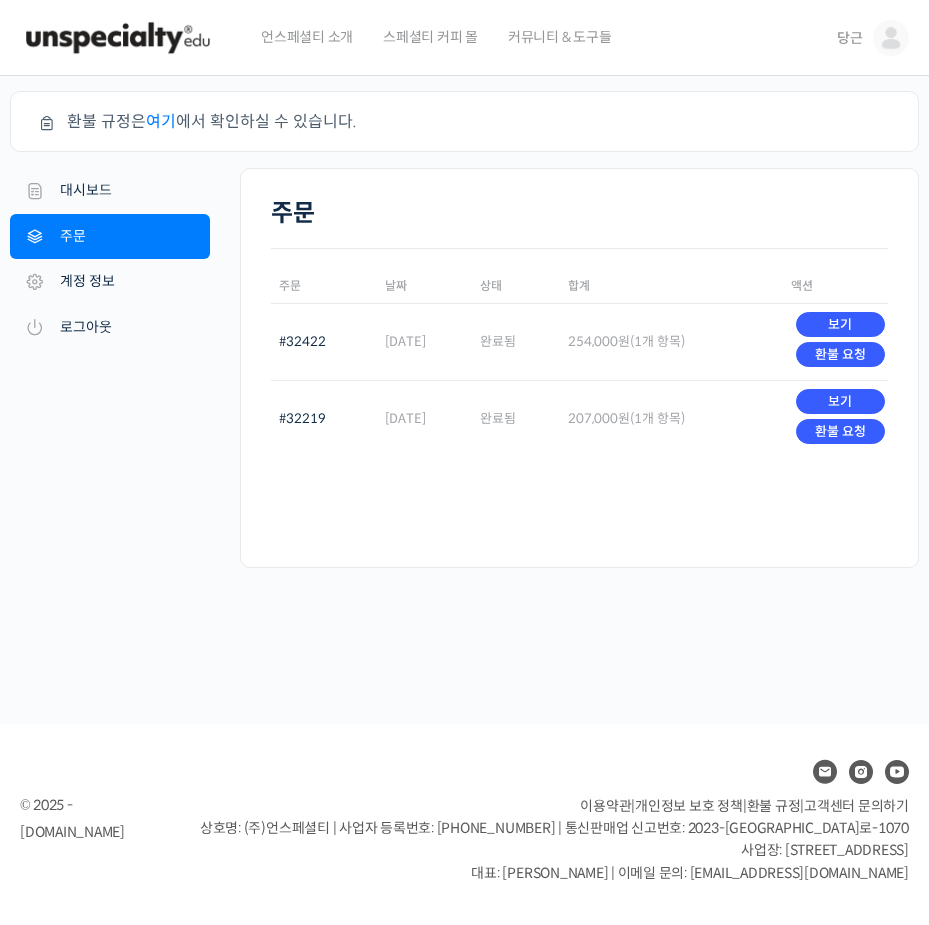 scroll, scrollTop: 0, scrollLeft: 0, axis: both 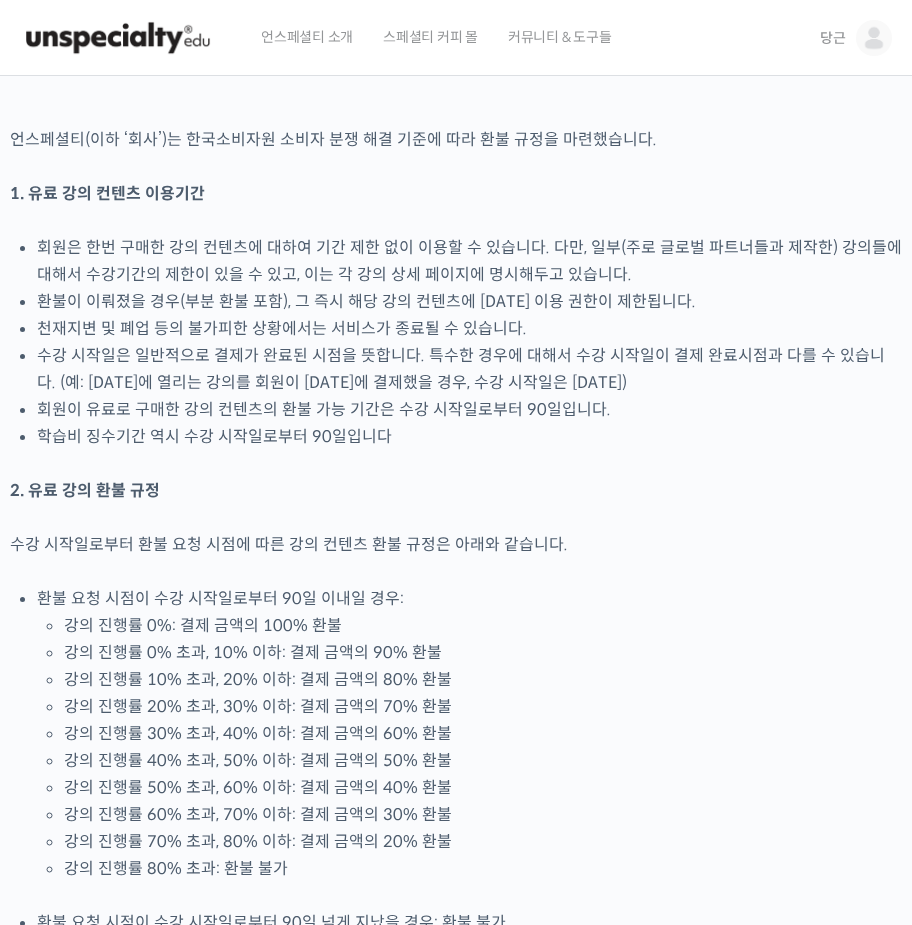 click on "당근" at bounding box center [833, 38] 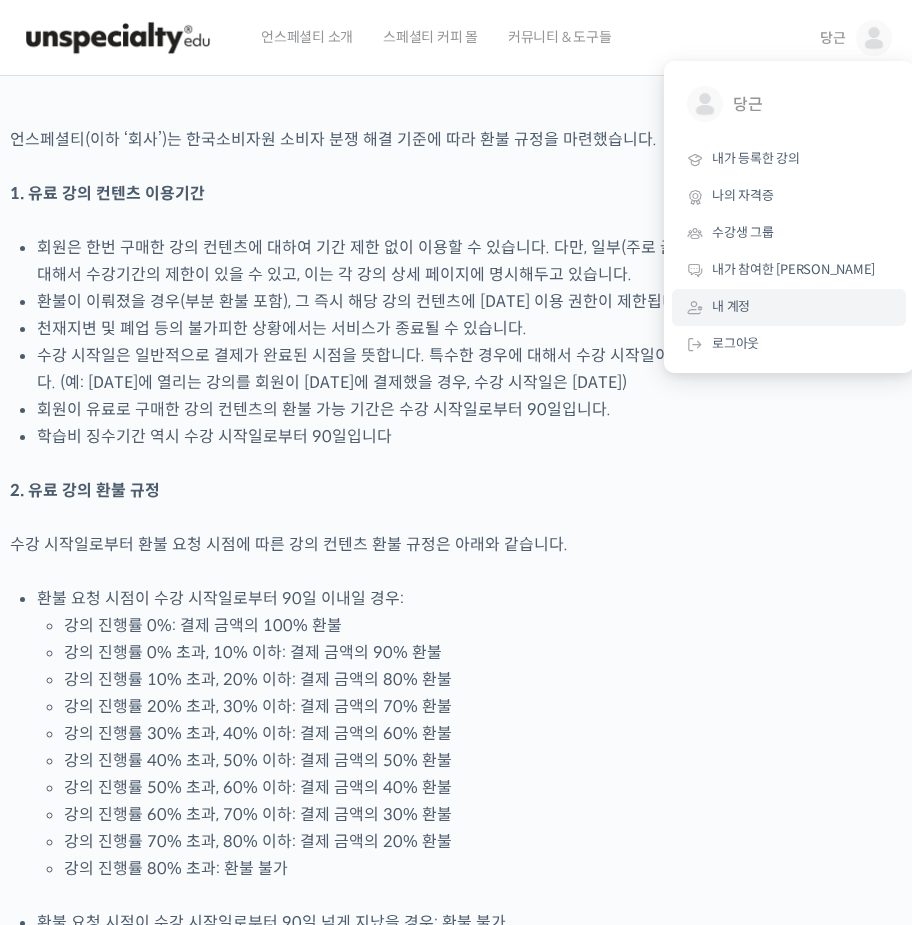 click on "내 계정" at bounding box center (789, 307) 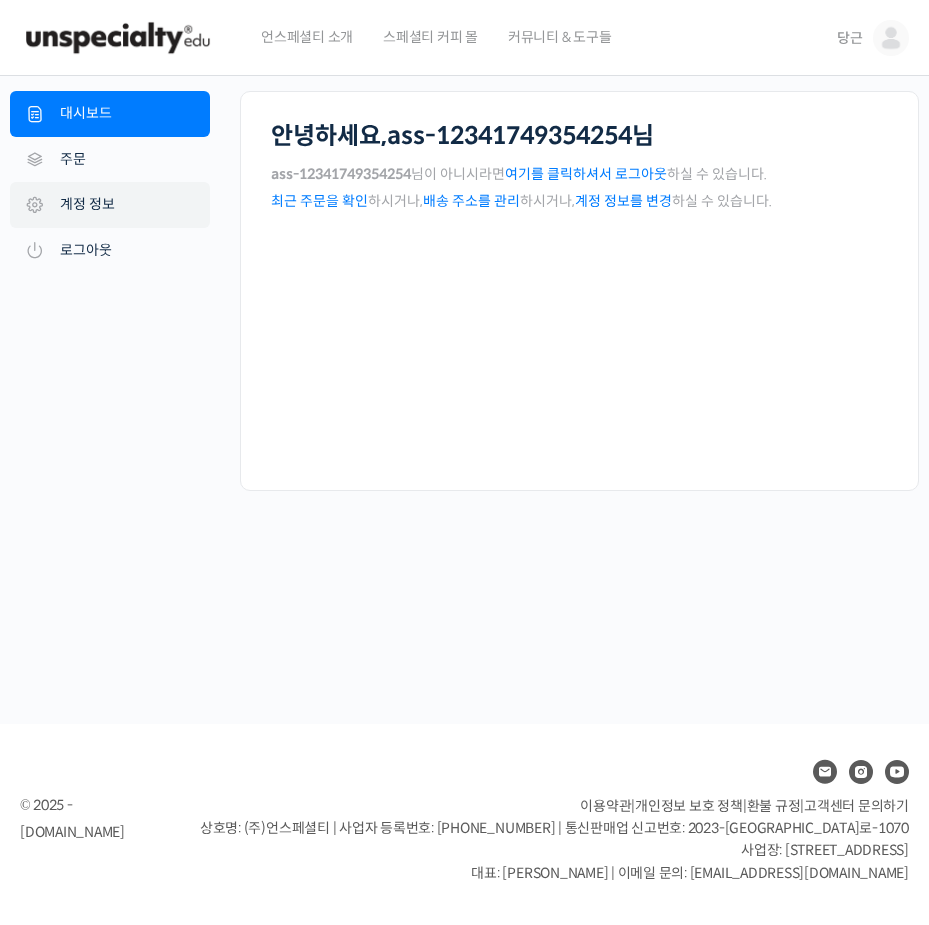 scroll, scrollTop: 0, scrollLeft: 0, axis: both 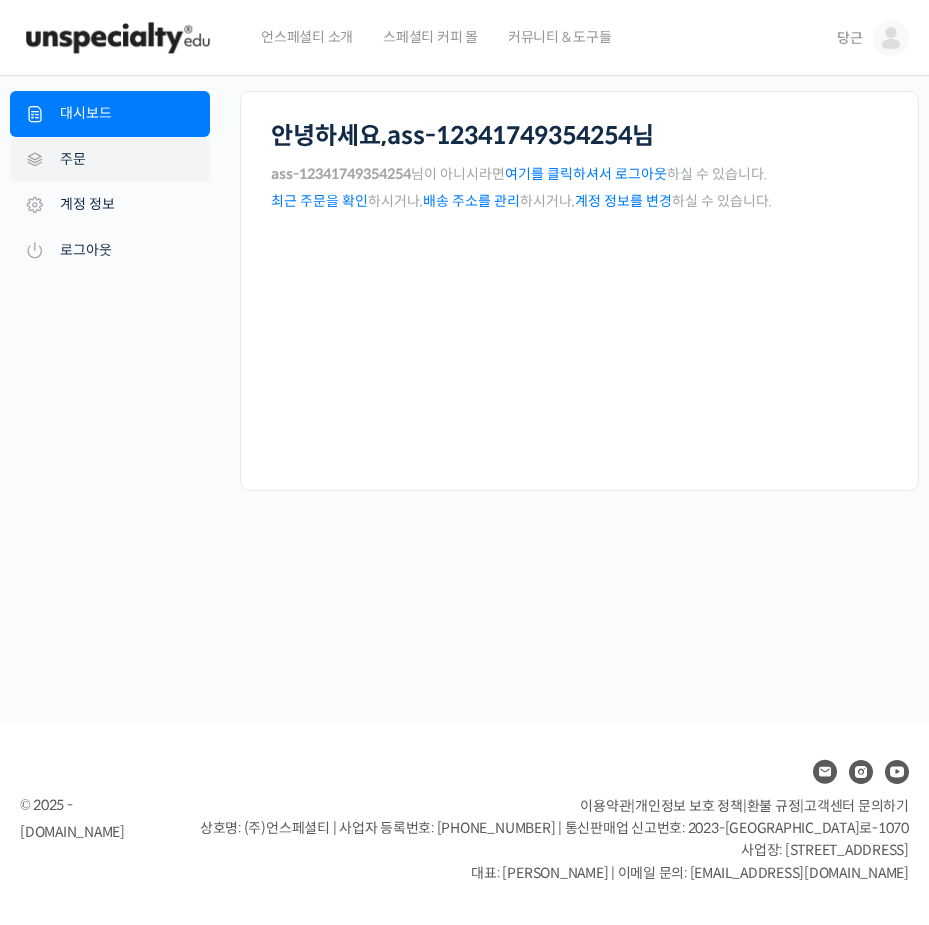 click on "주문" at bounding box center (110, 160) 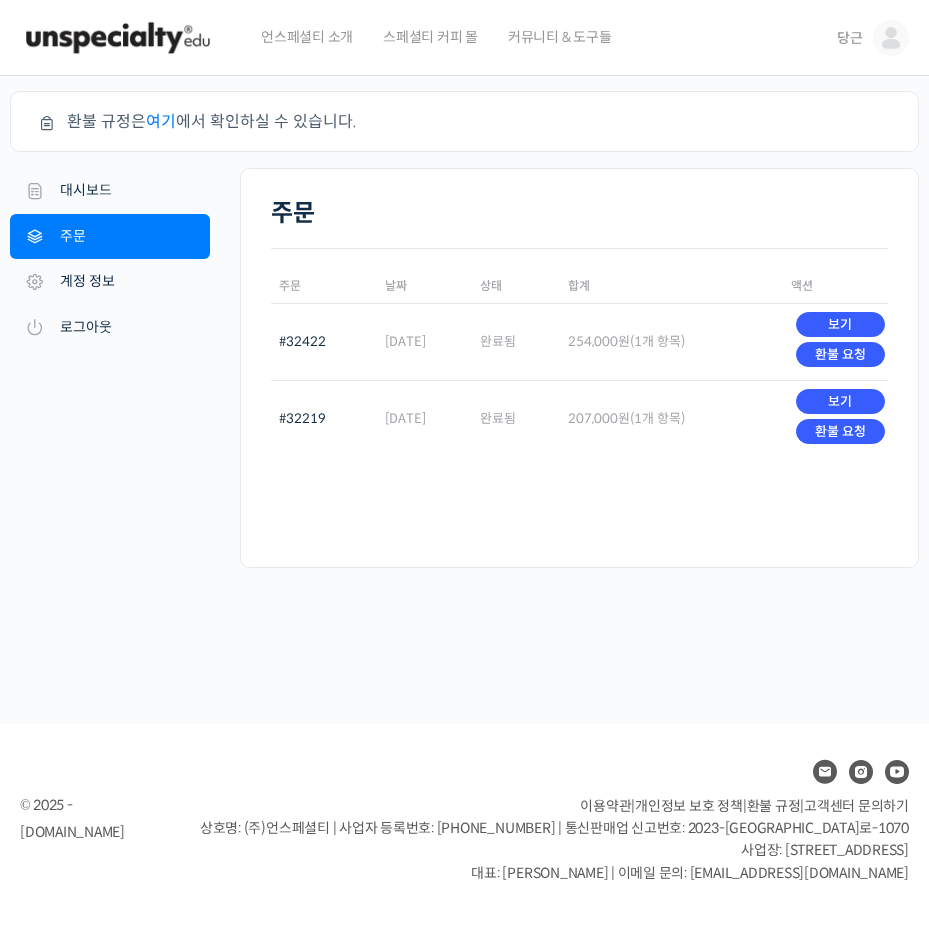 scroll, scrollTop: 0, scrollLeft: 0, axis: both 